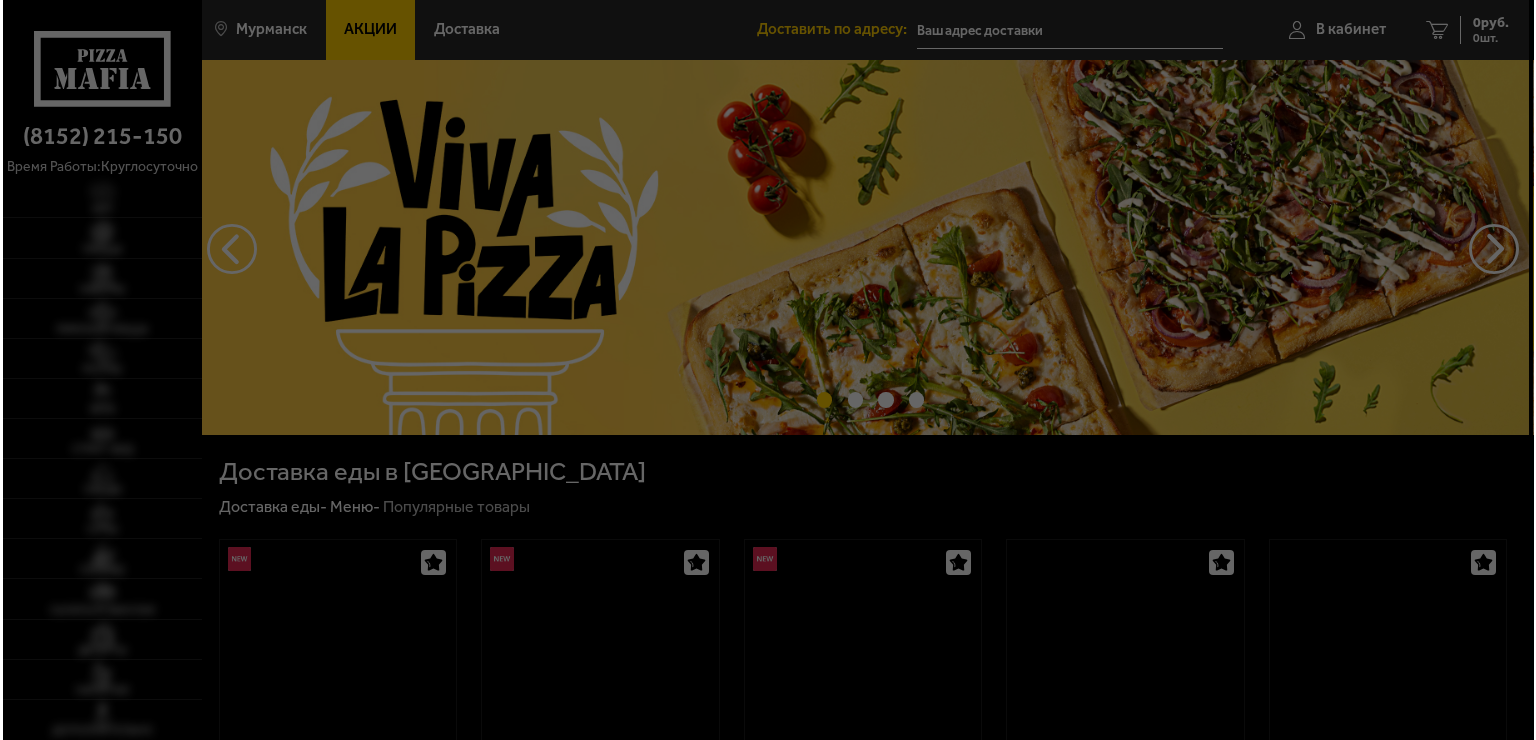 scroll, scrollTop: 98, scrollLeft: 0, axis: vertical 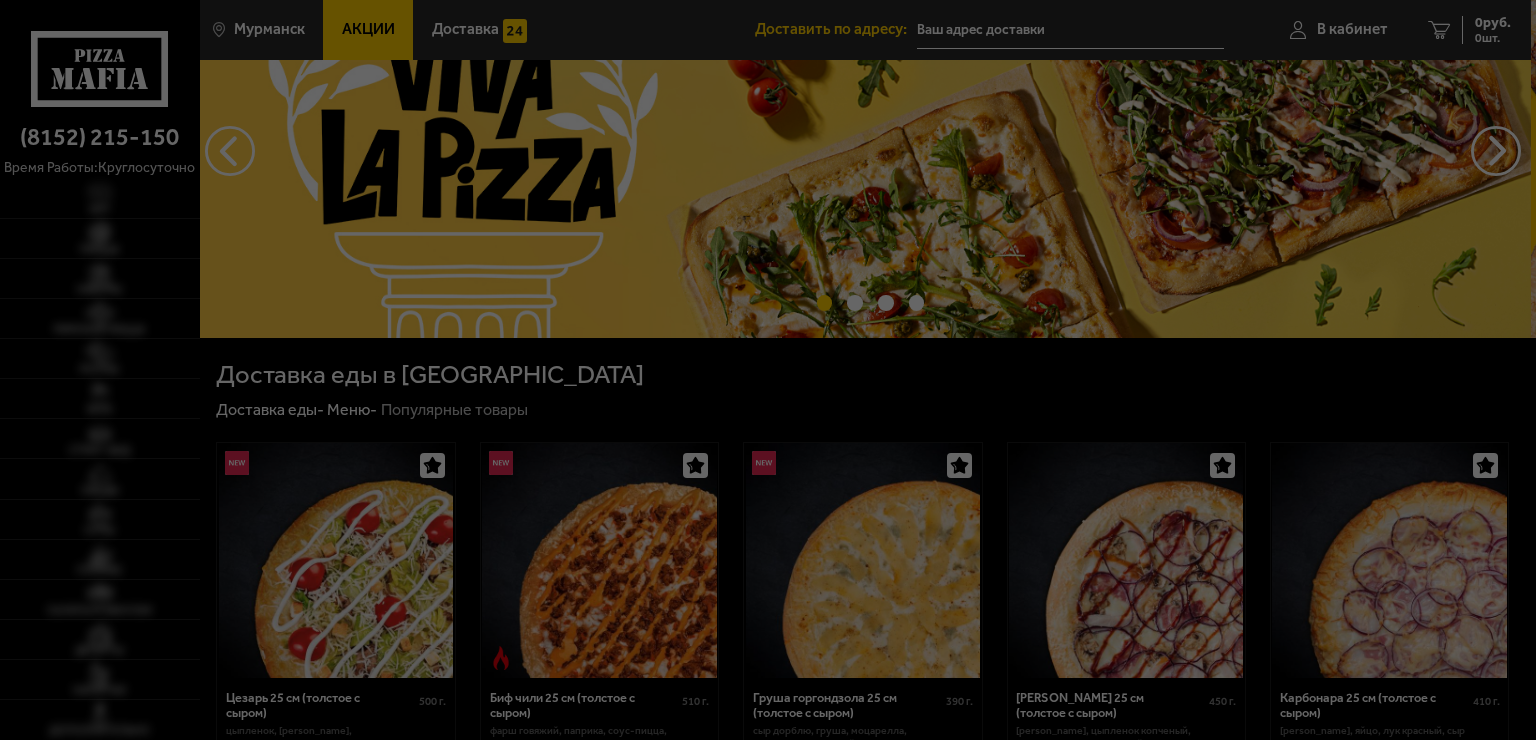 type on "[STREET_ADDRESS][PERSON_NAME]" 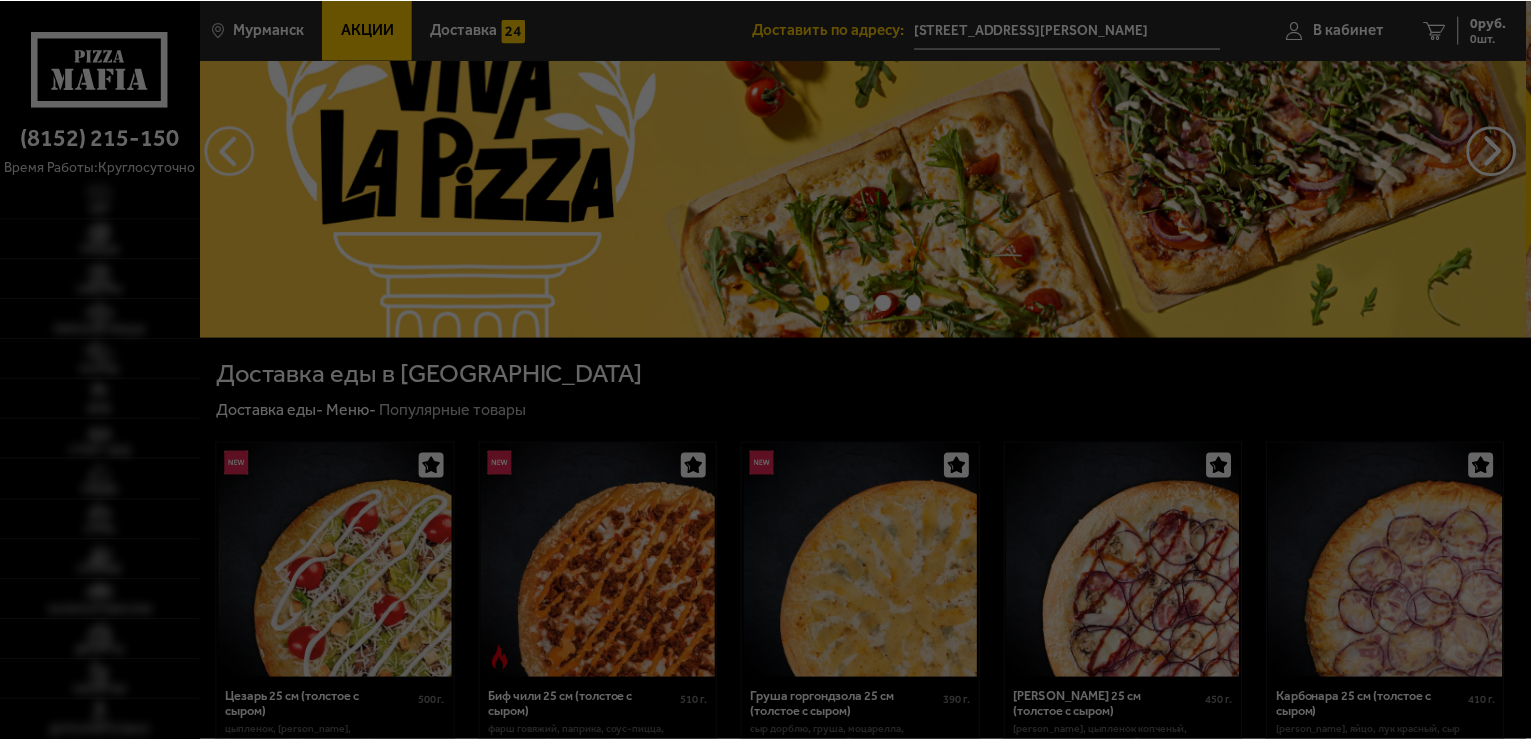 scroll, scrollTop: 98, scrollLeft: 0, axis: vertical 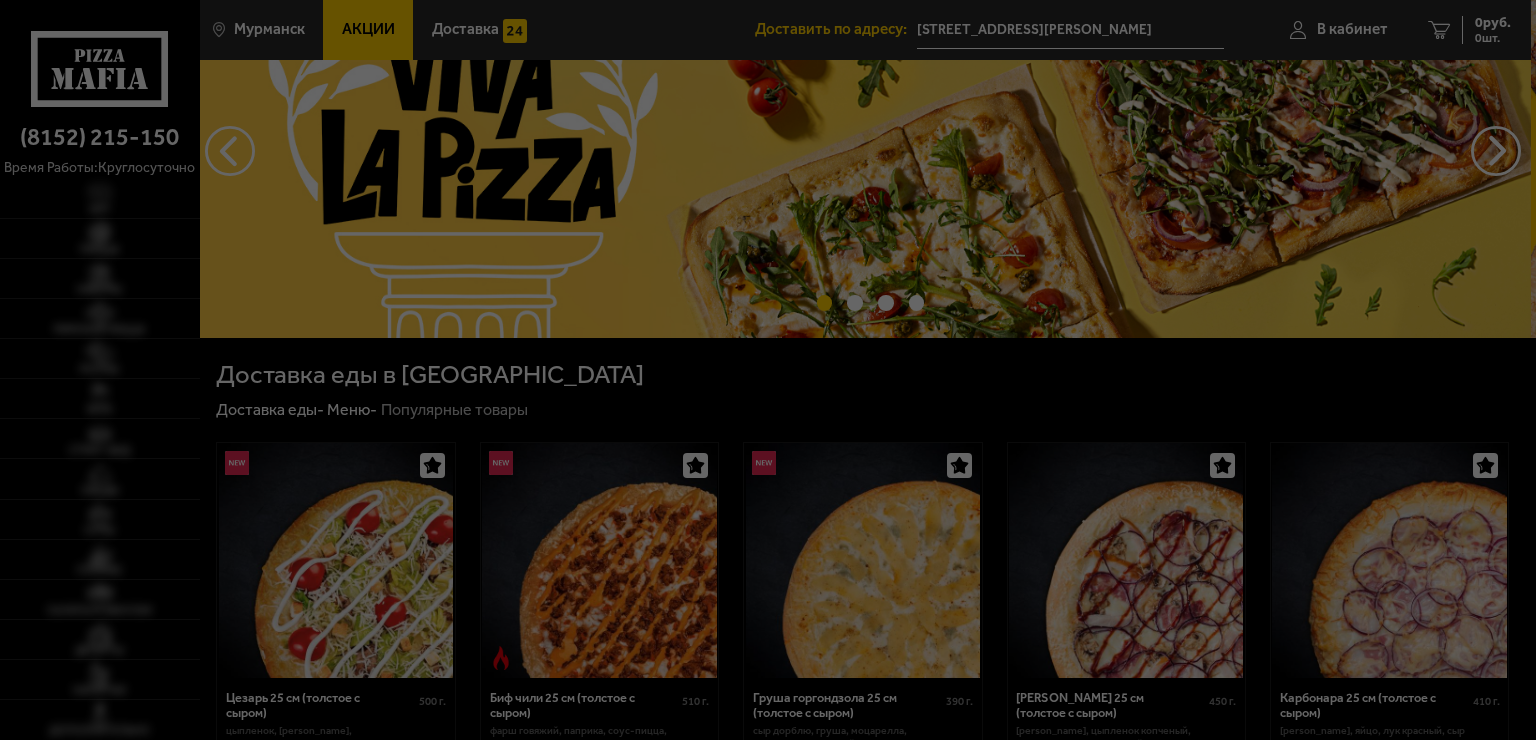 click on "(8152) 215-150 время работы:  круглосуточно [PERSON_NAME] Наборы Римская пицца Роллы WOK Стрит-фуд Обеды Супы Горячее Салаты и закуски Десерты Напитки Дополнительно Мурманск Все Акции Доставка Личный кабинет Акции Доставка Доставить по адресу: [STREET_ADDRESS][PERSON_NAME] В кабинет 0  руб. 0  шт. Мурманск Все Акции Доставка Личный кабинет Акции Доставка Доставка еды в Мурманске Доставка еды  -  Меню  -  Популярные товары Цезарь 25 см (толстое с сыром) 500   г . Топпинги Выбрать 579   ₽ Биф чили 25 см (толстое с сыром) 510   г . Топпинги Выбрать 659   ₽ 390   г . Топпинги Выбрать 519" at bounding box center (768, 1581) 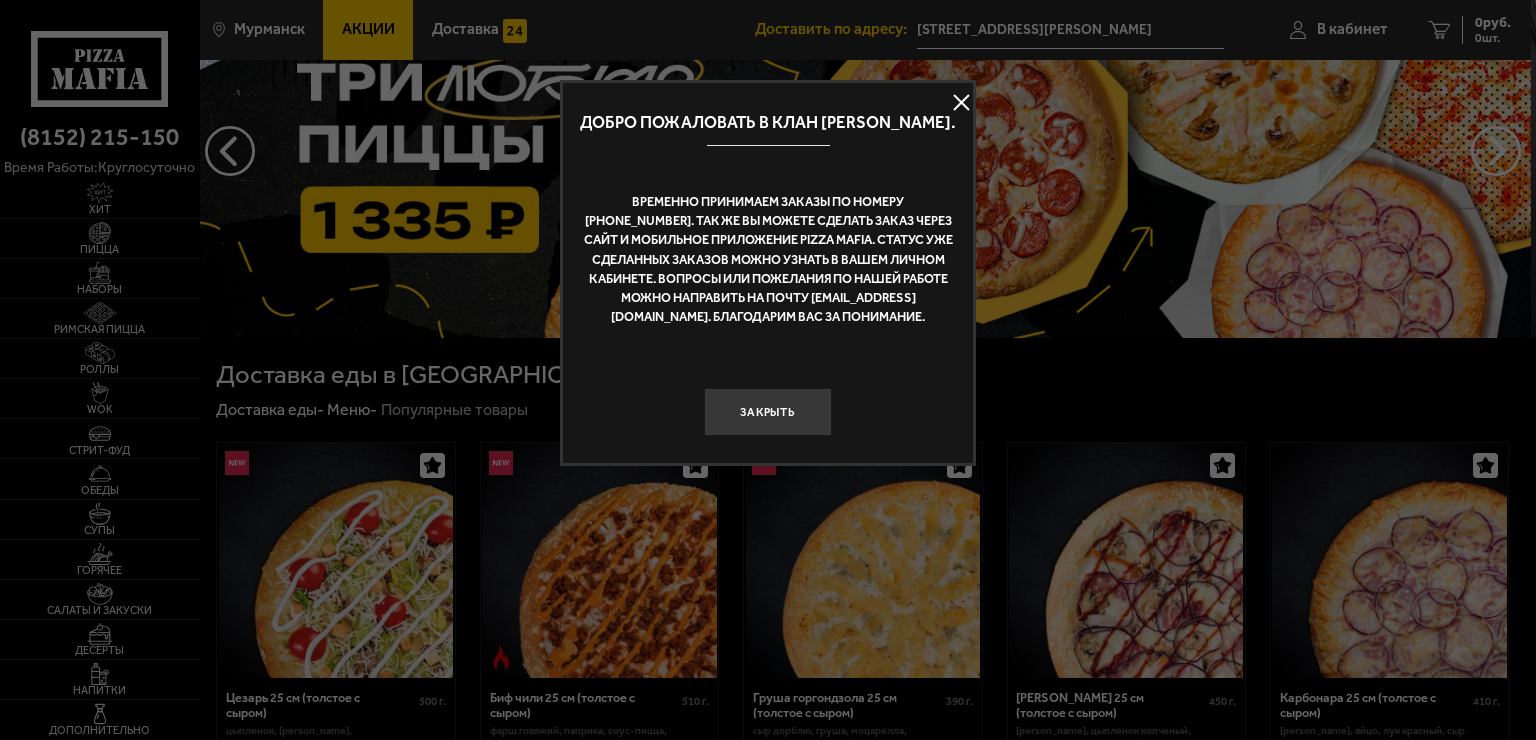 click at bounding box center (961, 103) 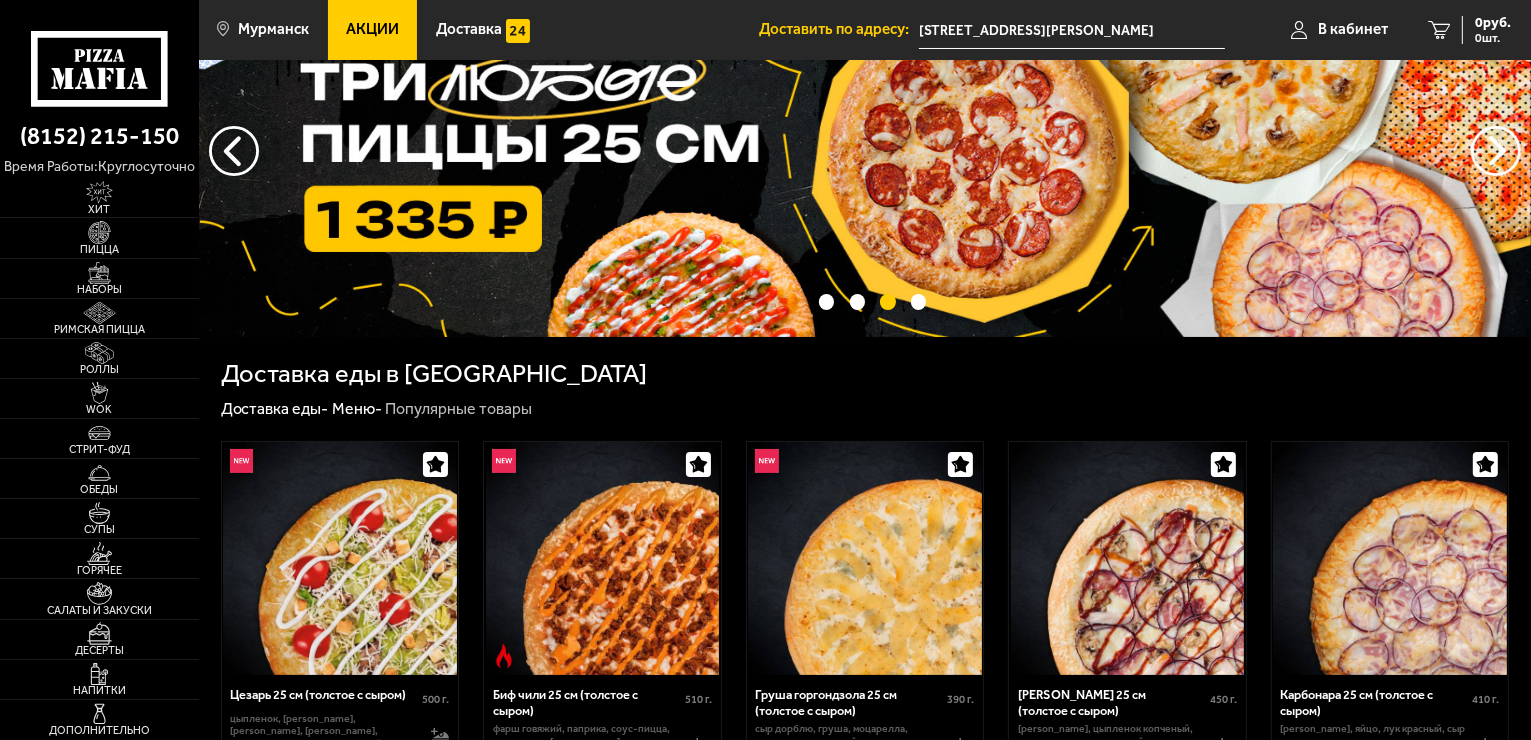 scroll, scrollTop: 745, scrollLeft: 0, axis: vertical 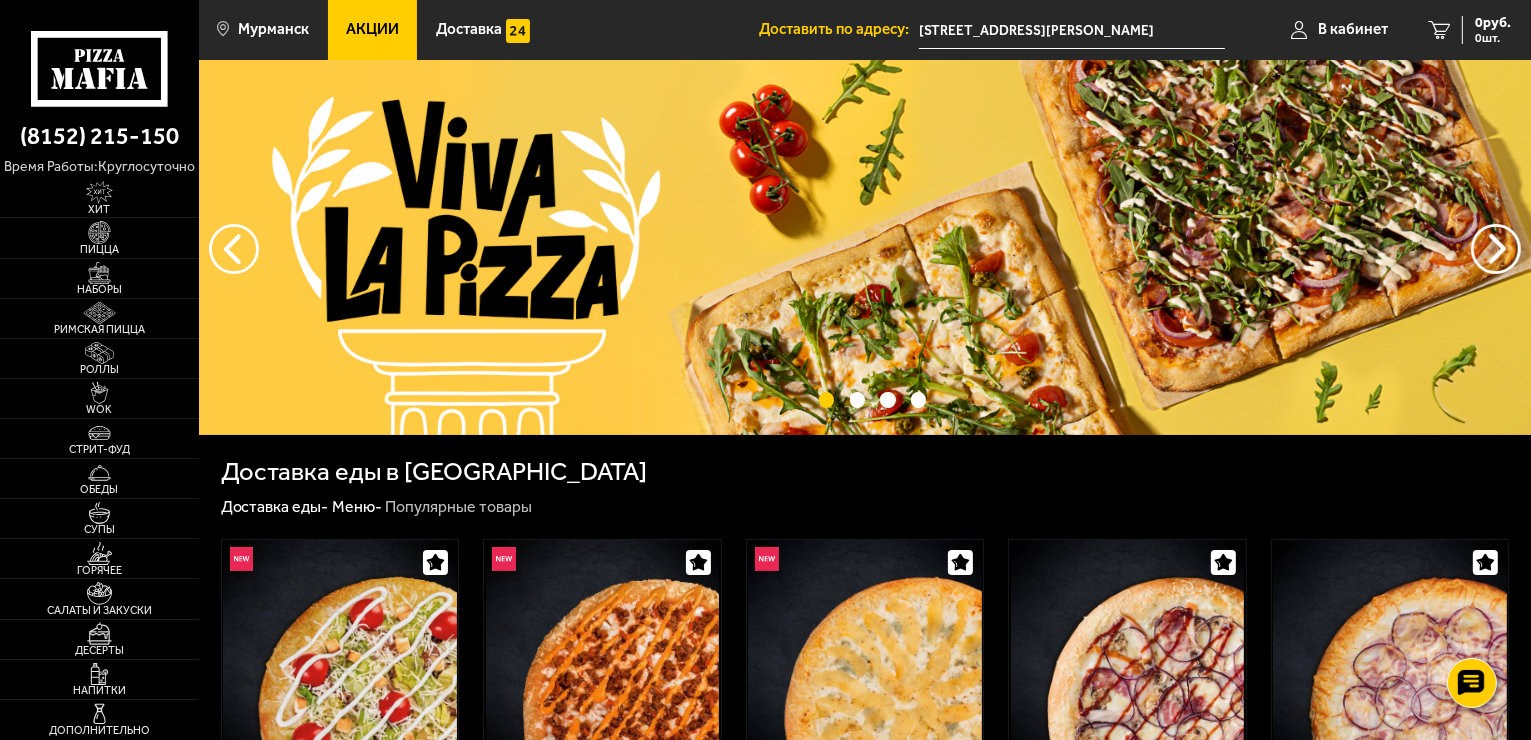 click at bounding box center (865, 247) 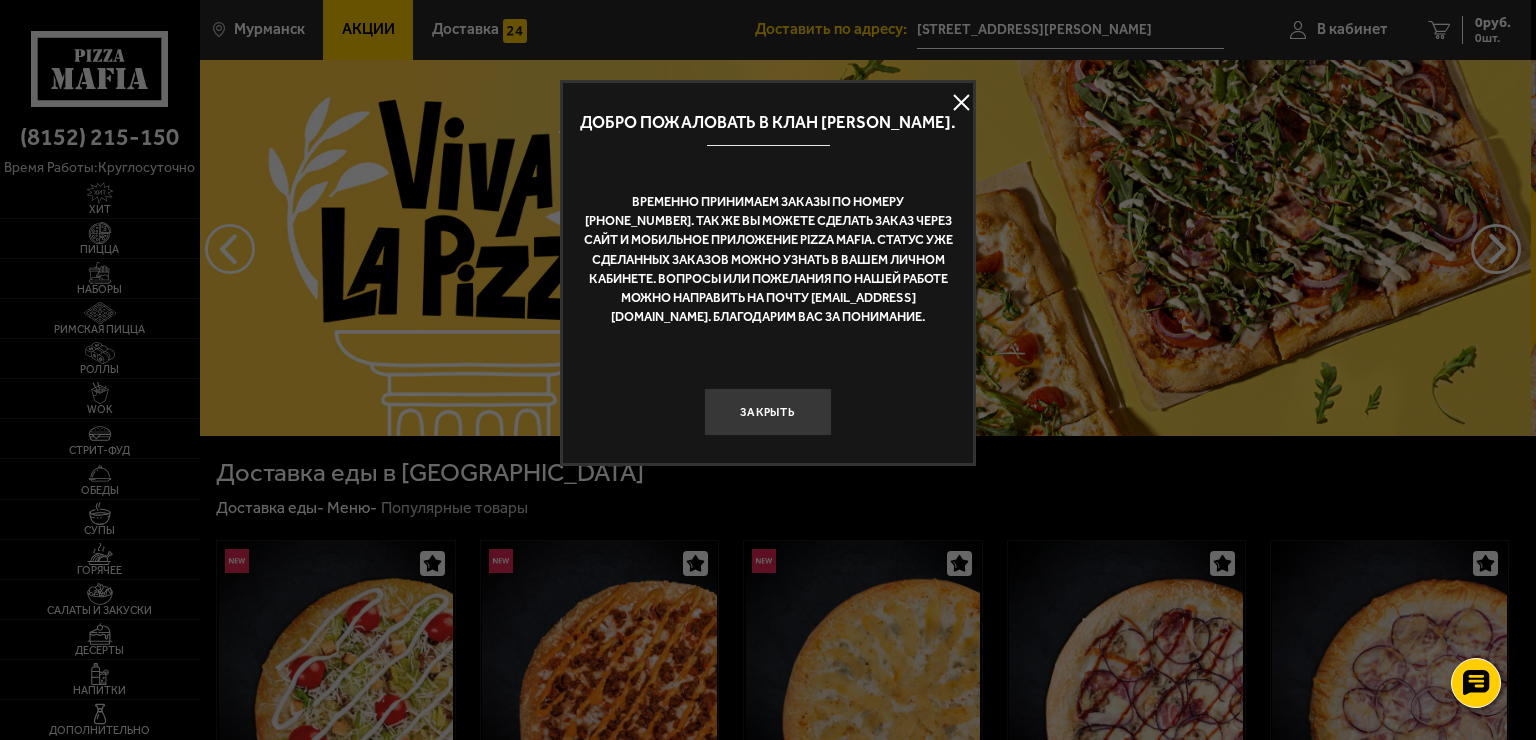 click at bounding box center [961, 103] 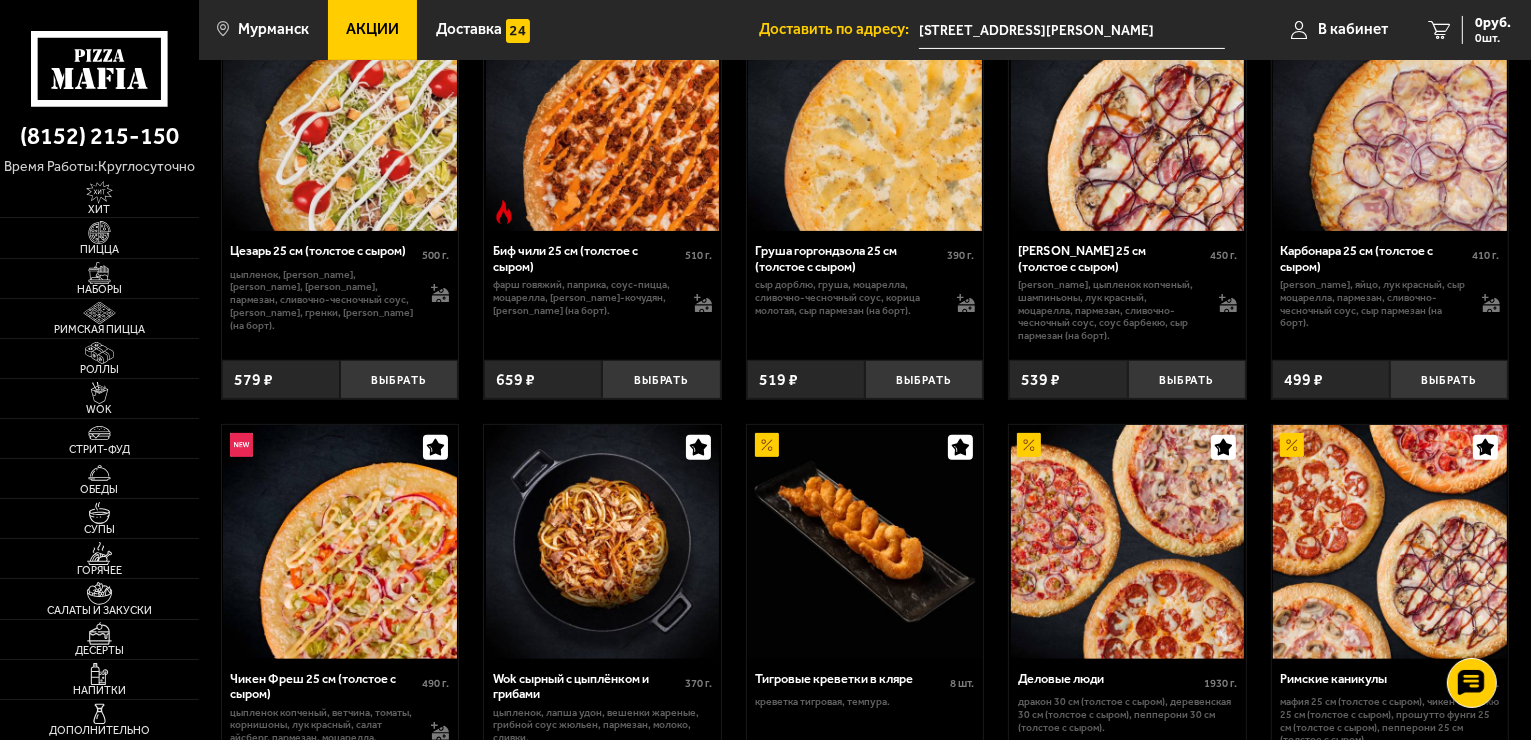 scroll, scrollTop: 579, scrollLeft: 0, axis: vertical 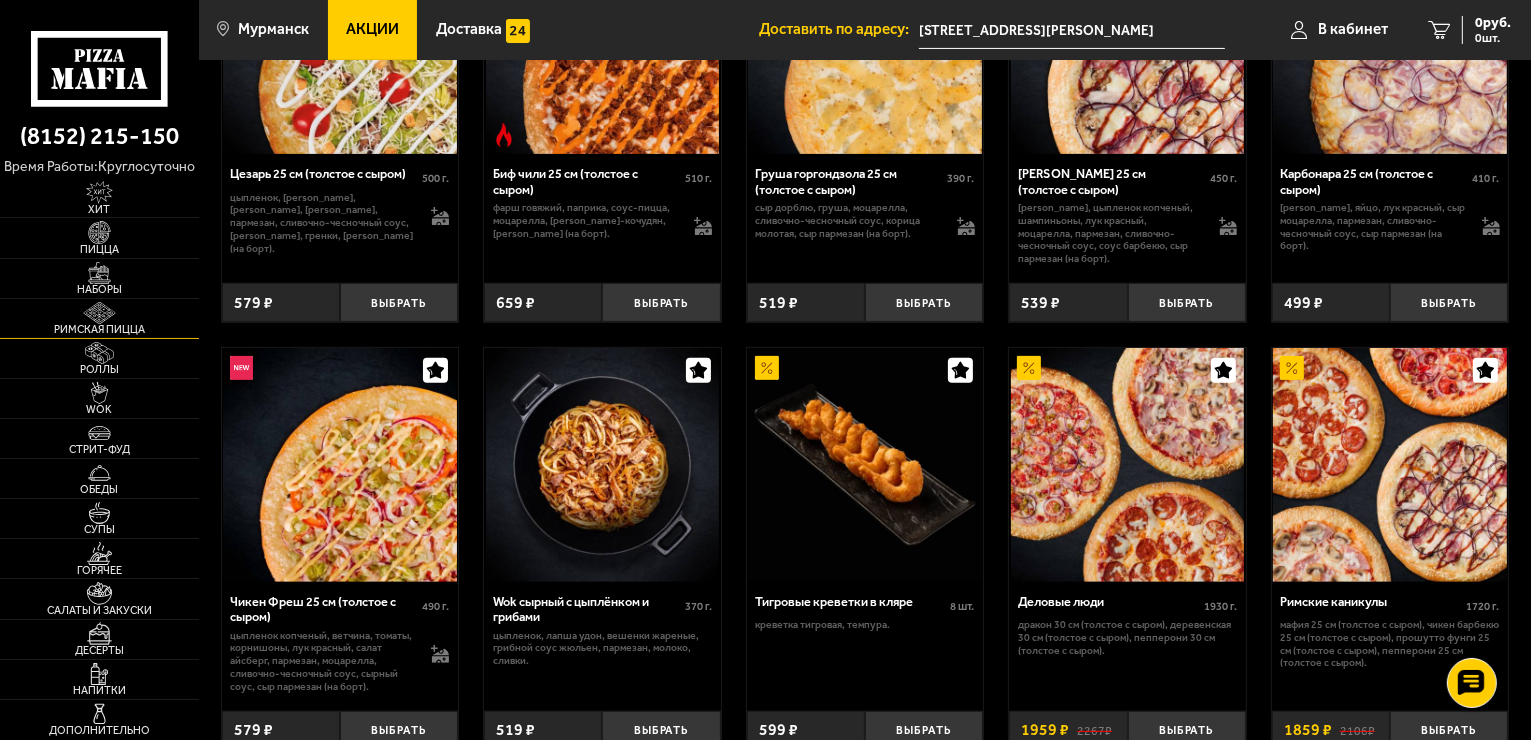 click on "Римская пицца" at bounding box center [99, 318] 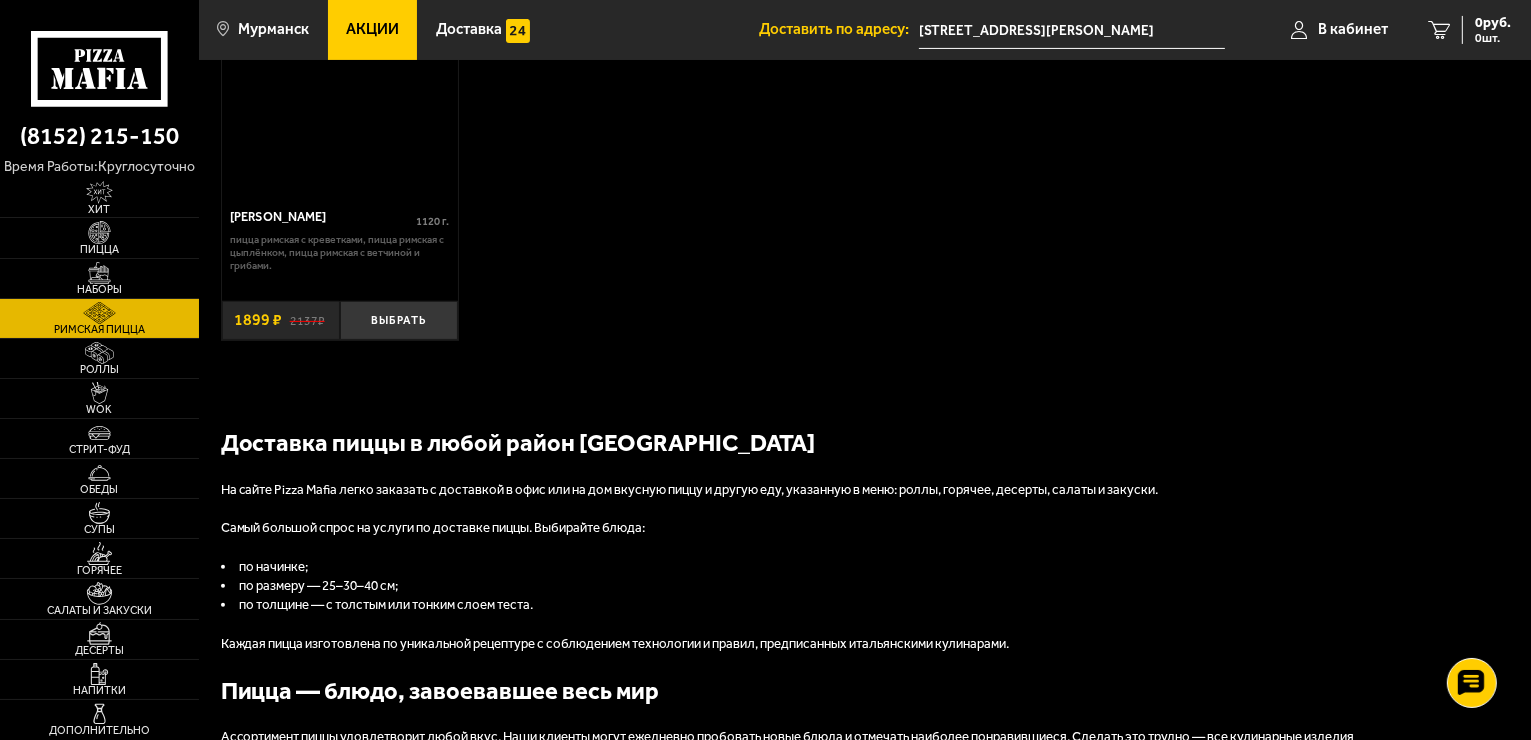 scroll, scrollTop: 0, scrollLeft: 0, axis: both 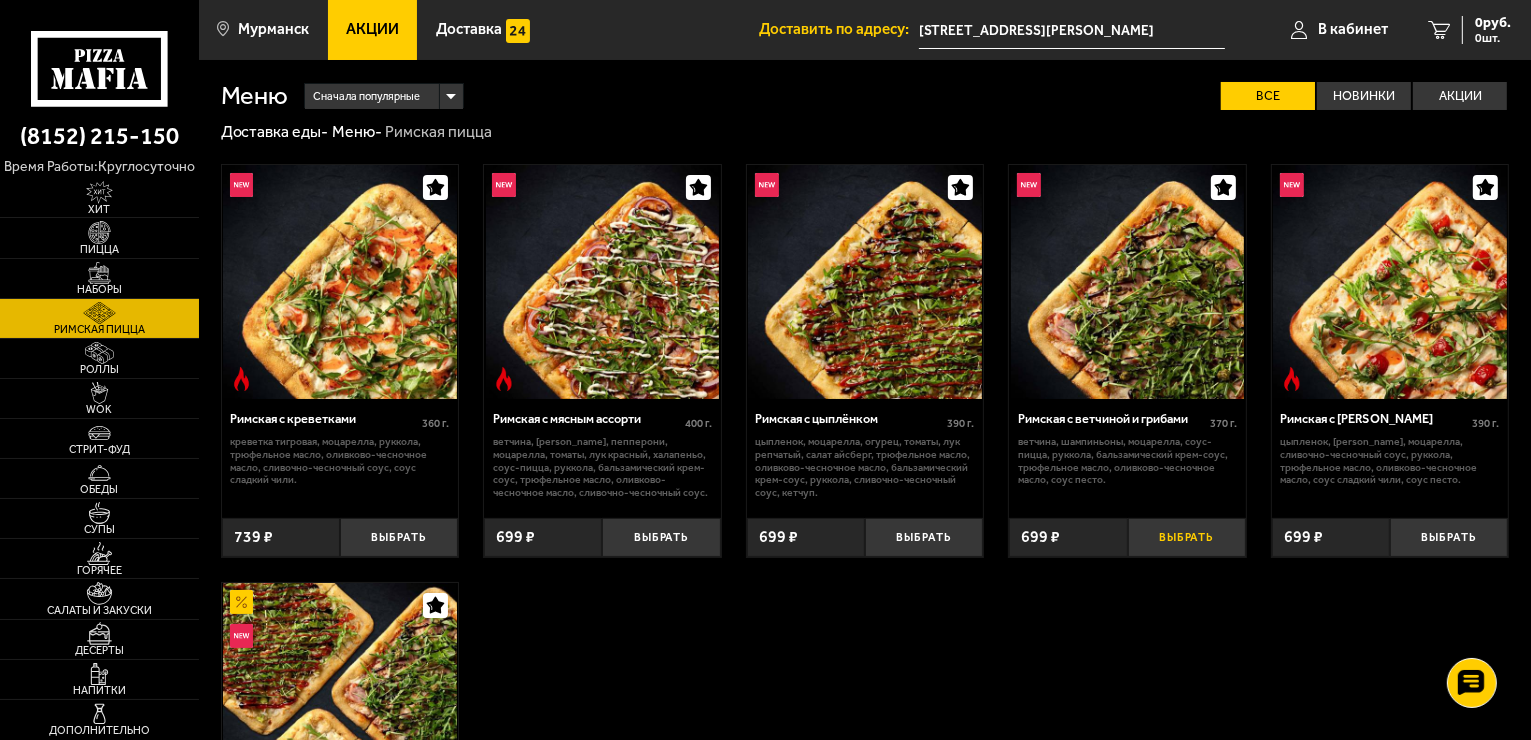click on "Выбрать" at bounding box center (1187, 537) 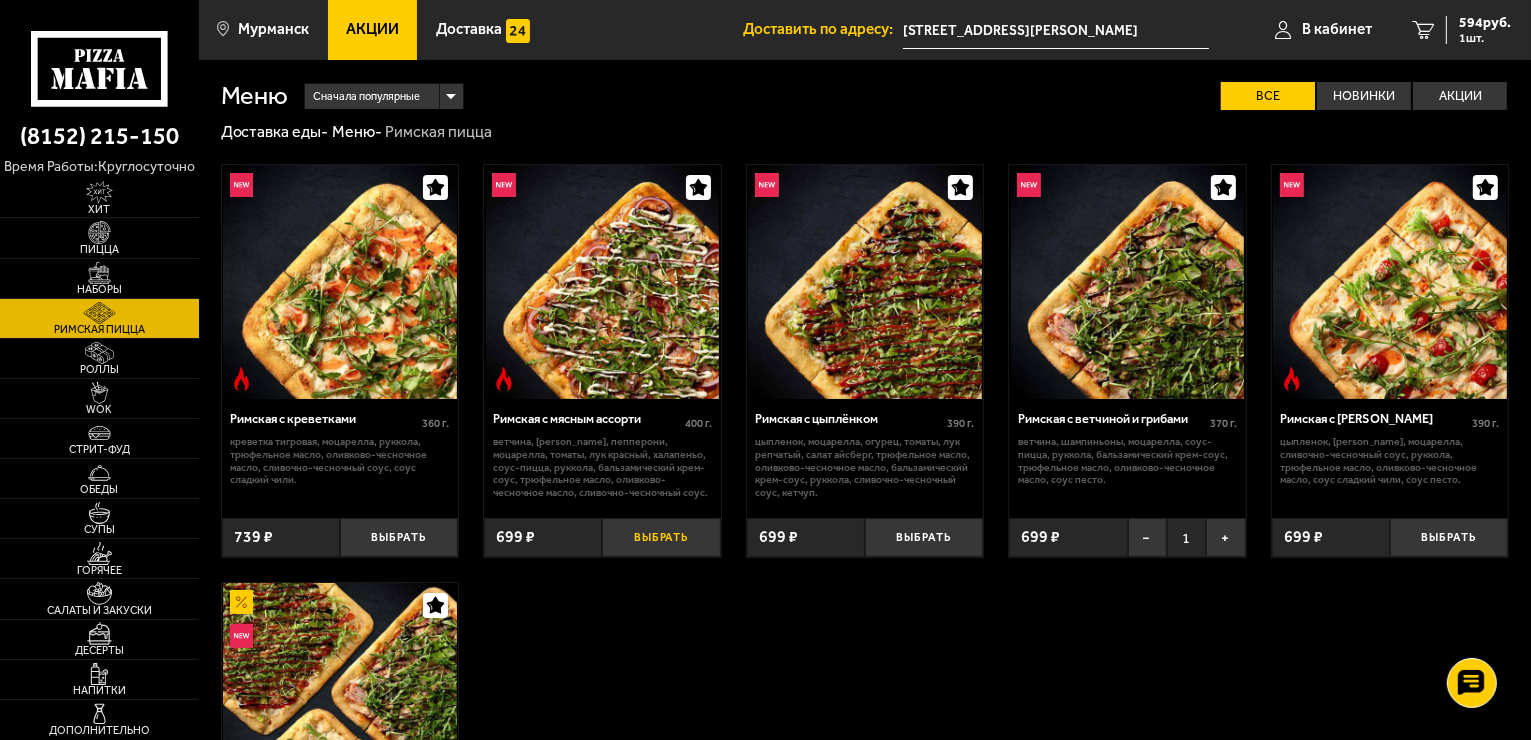 click on "Выбрать" at bounding box center (661, 537) 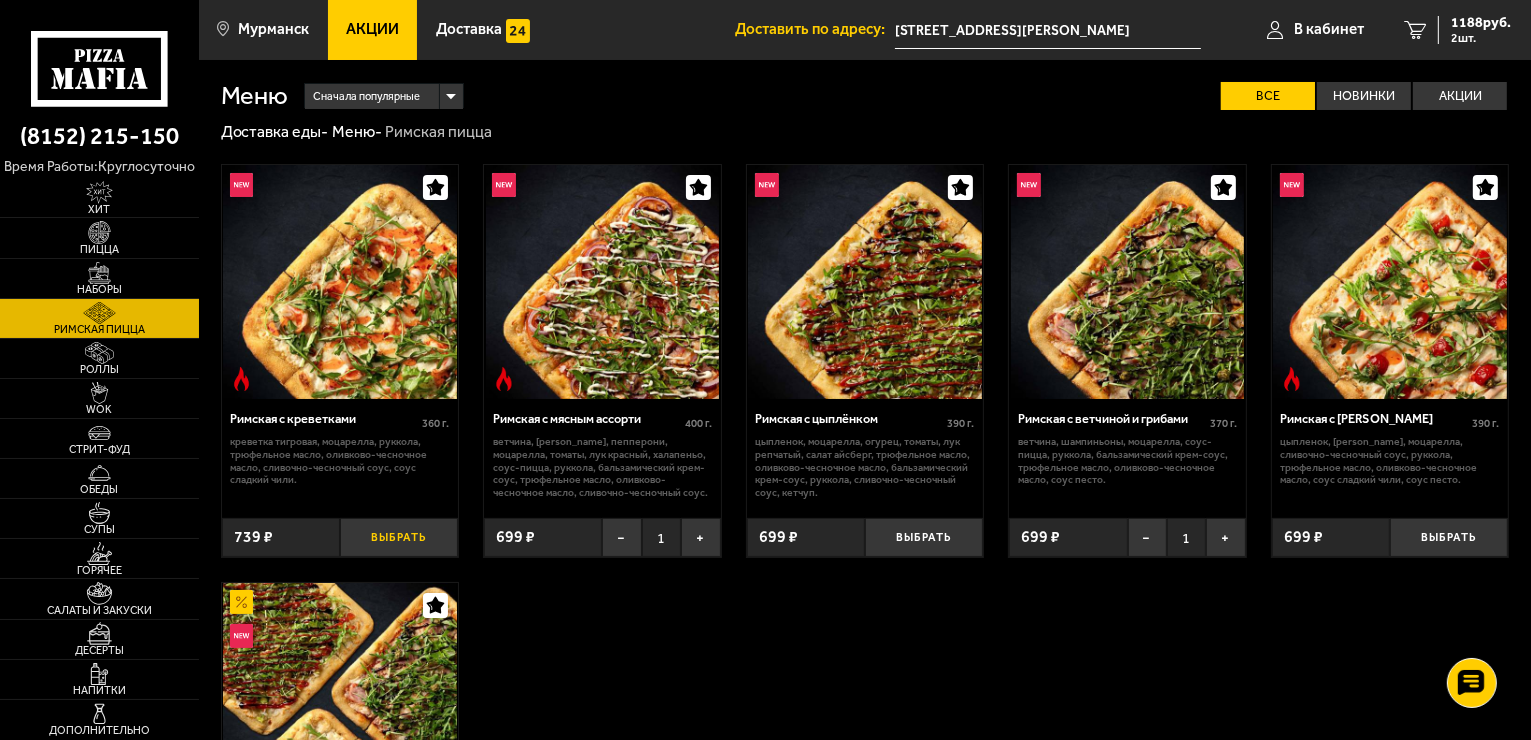click on "Выбрать" at bounding box center (399, 537) 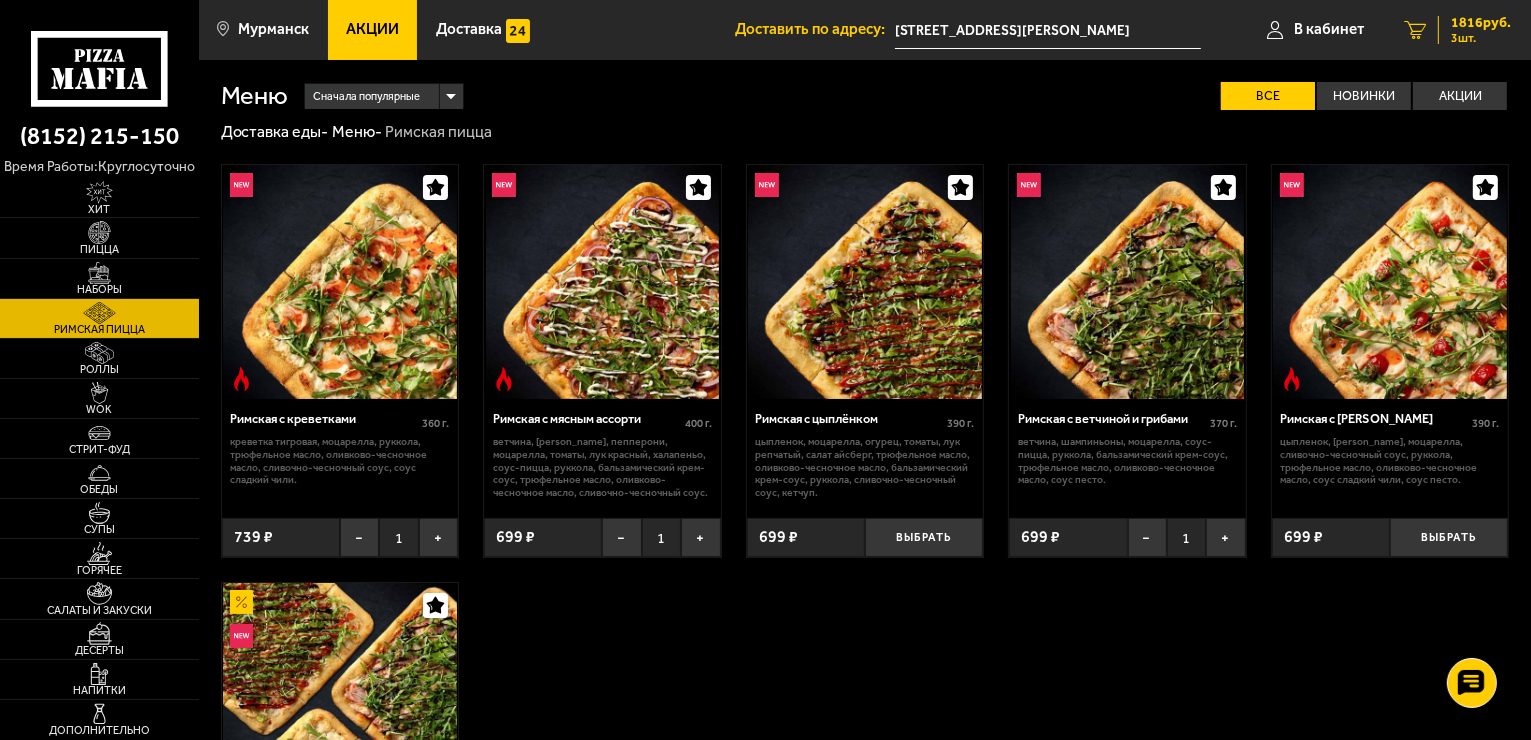 click on "1816  руб." at bounding box center [1481, 23] 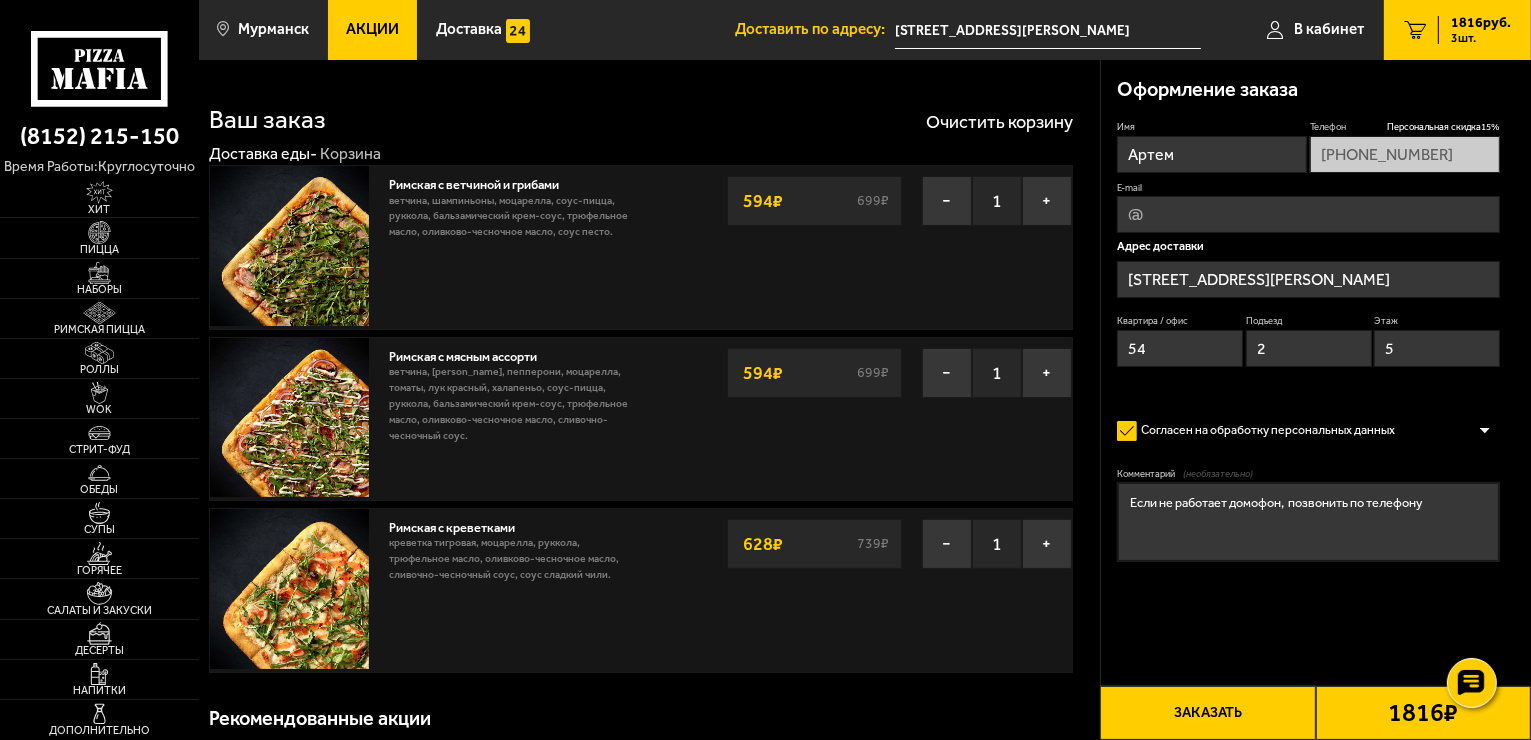 type on "[STREET_ADDRESS][PERSON_NAME]" 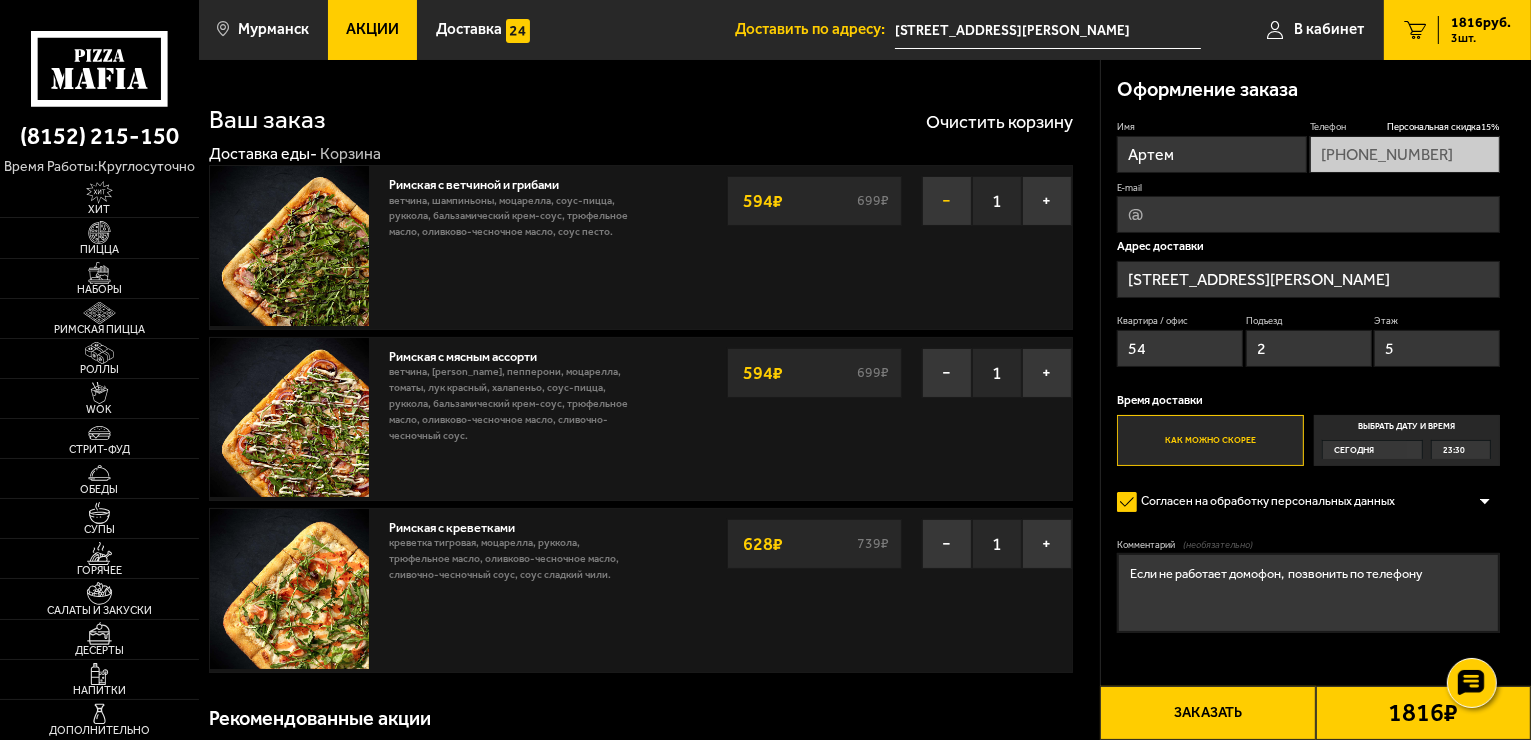 click on "−" at bounding box center [947, 201] 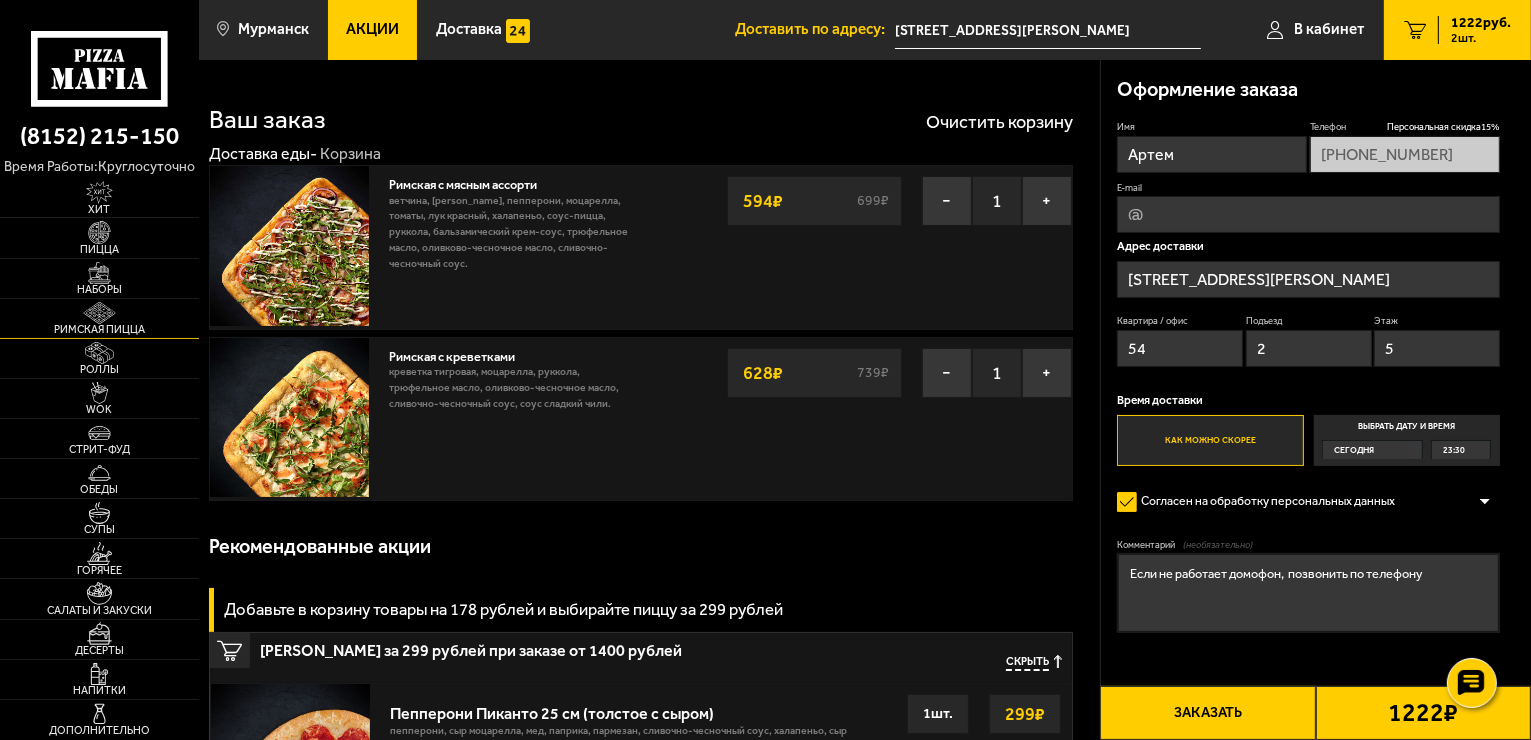click at bounding box center [99, 313] 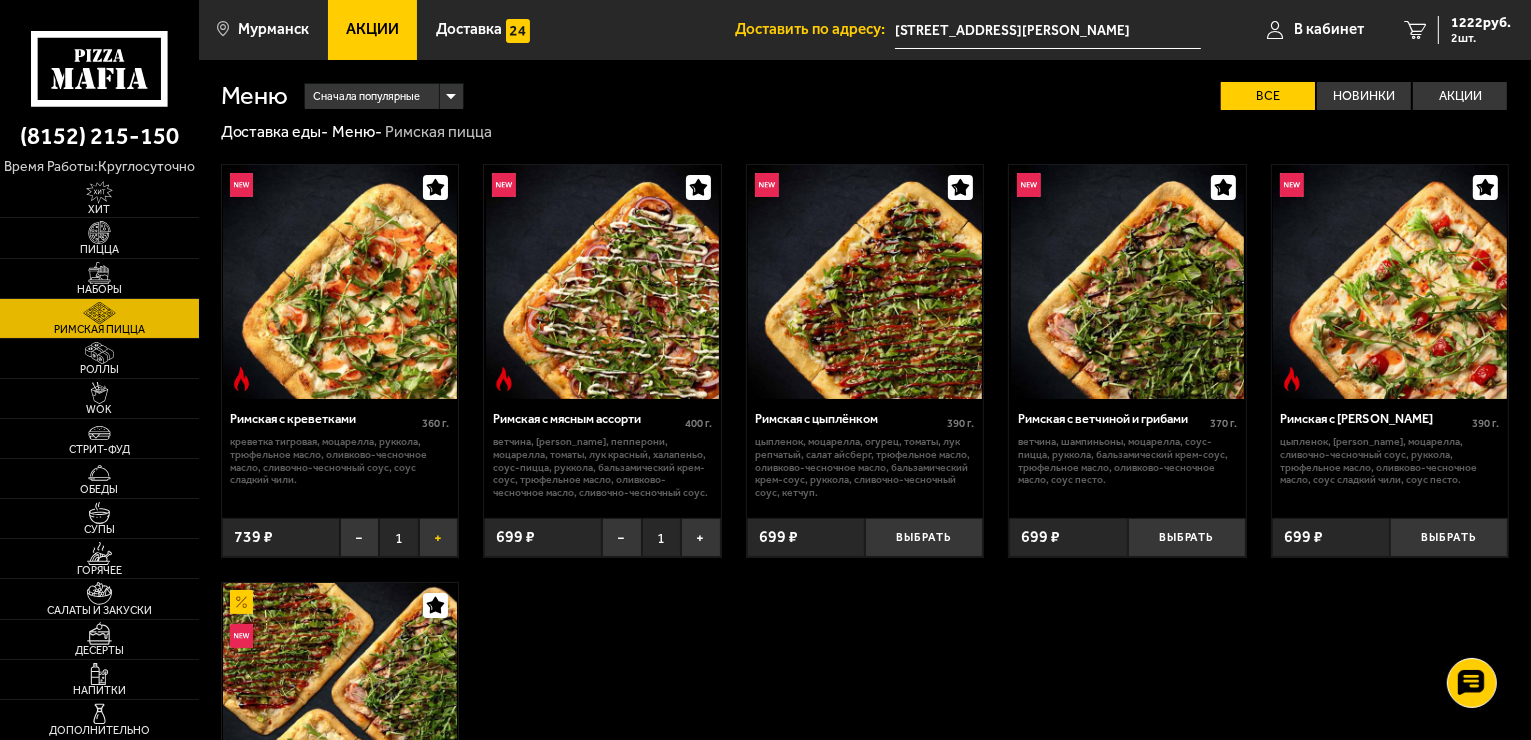 click on "+" at bounding box center [438, 537] 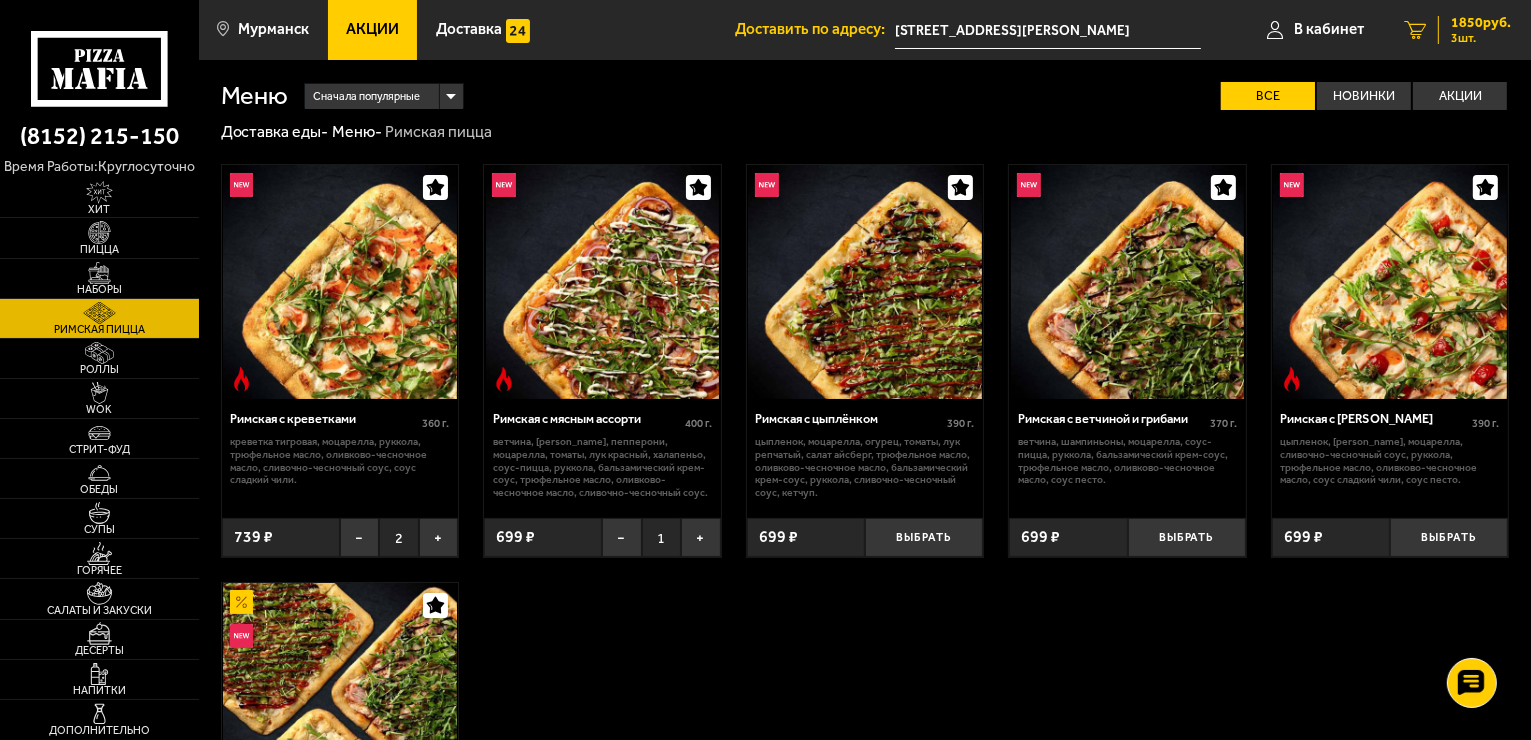 click on "3 1850  руб. 3  шт." at bounding box center (1457, 30) 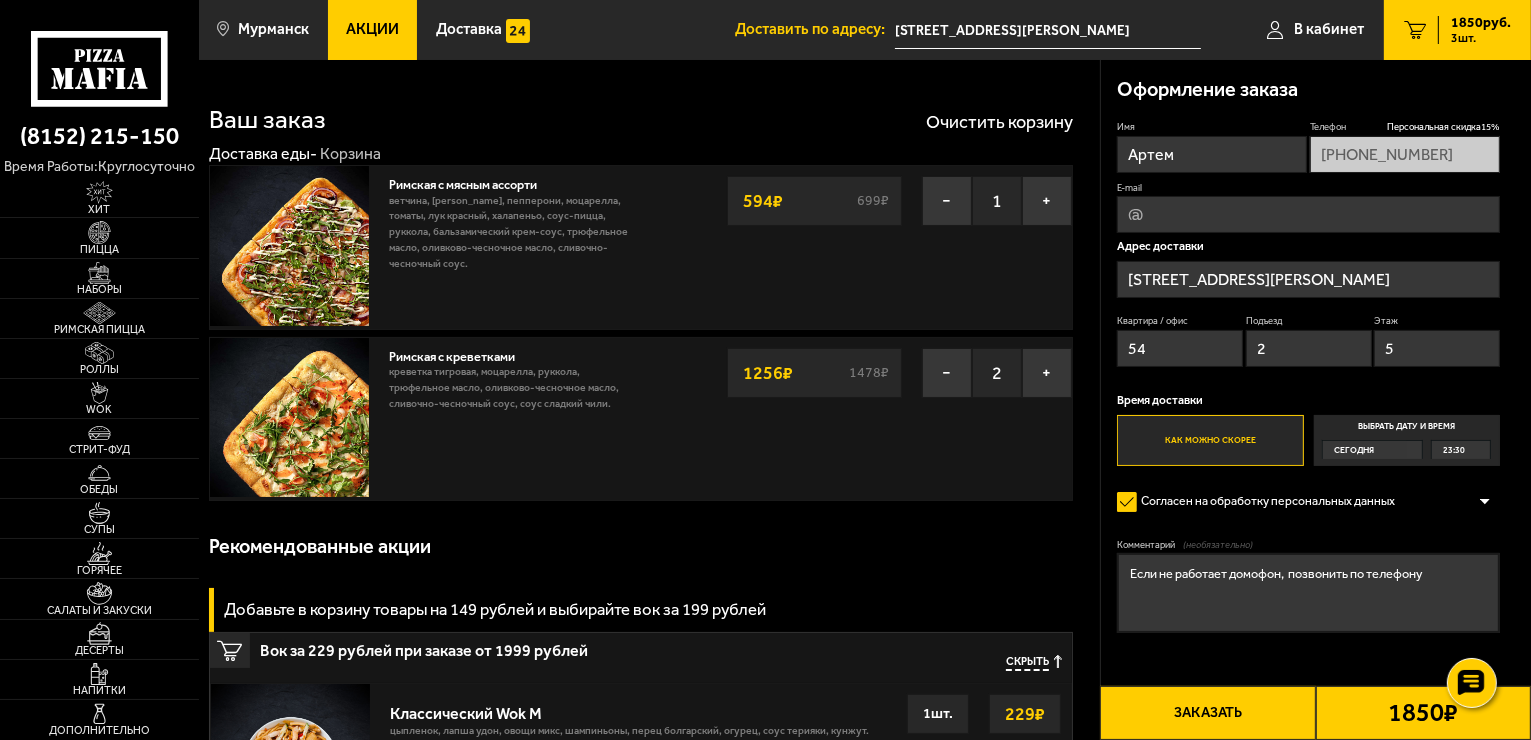 type on "[STREET_ADDRESS][PERSON_NAME]" 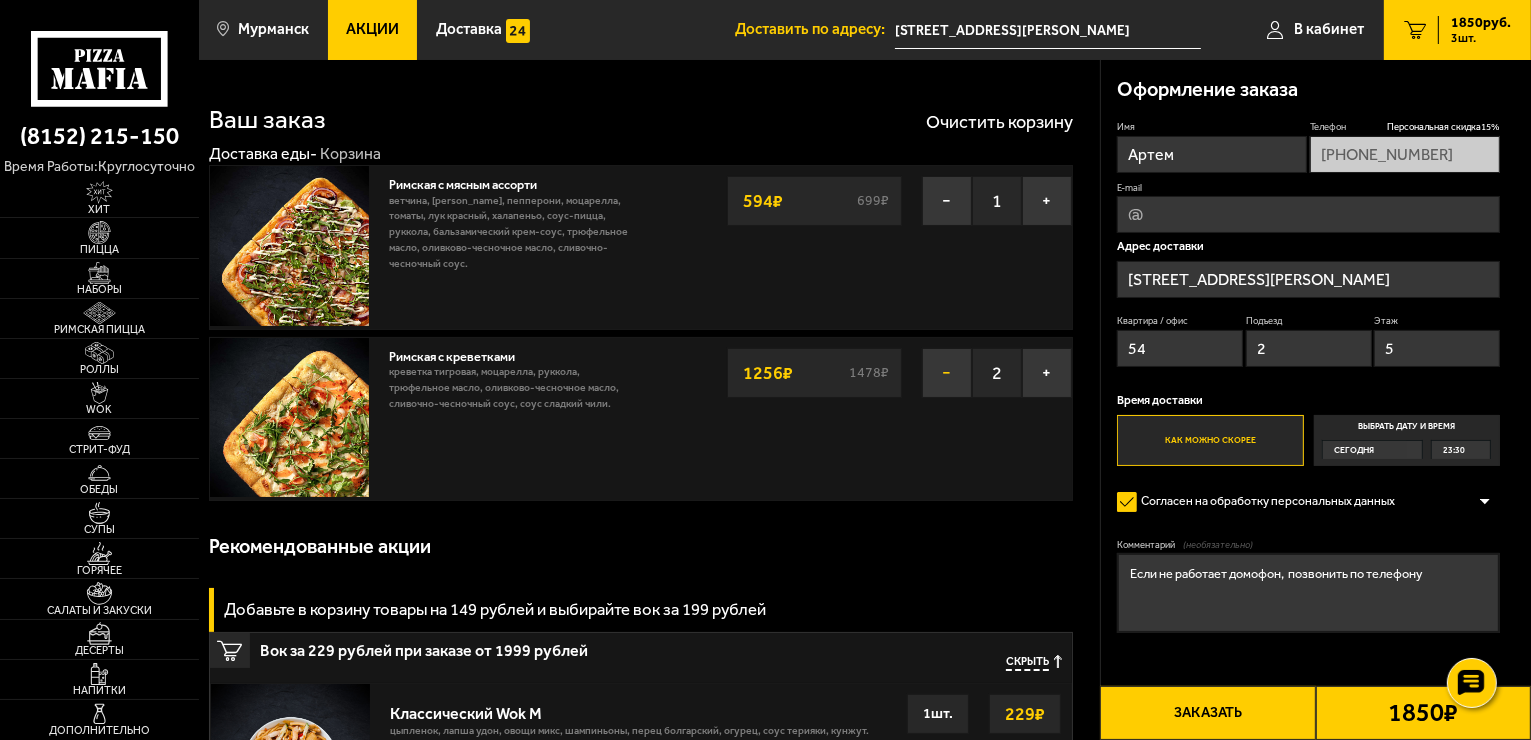 click on "−" at bounding box center (947, 373) 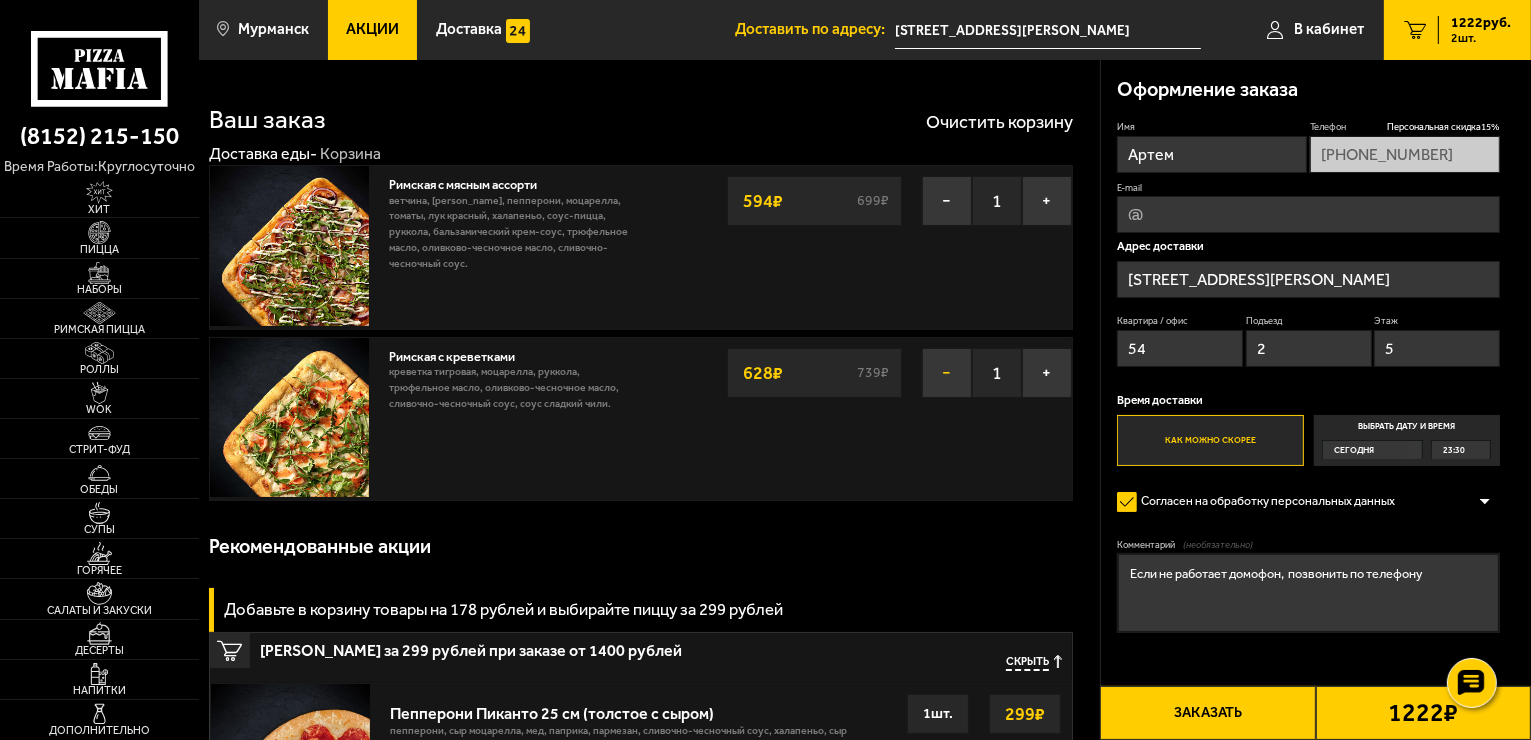 click on "−" at bounding box center [947, 373] 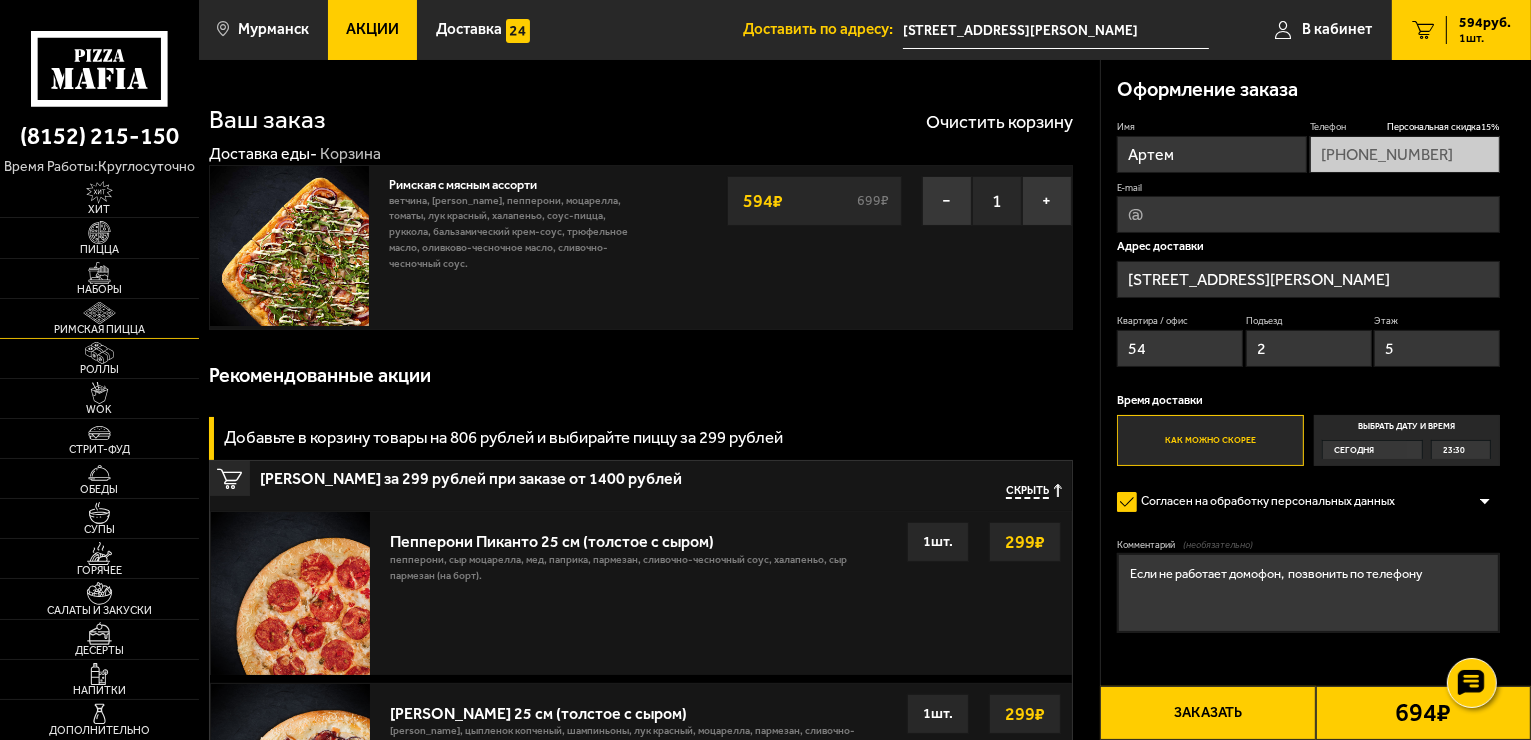 click on "Римская пицца" at bounding box center (99, 329) 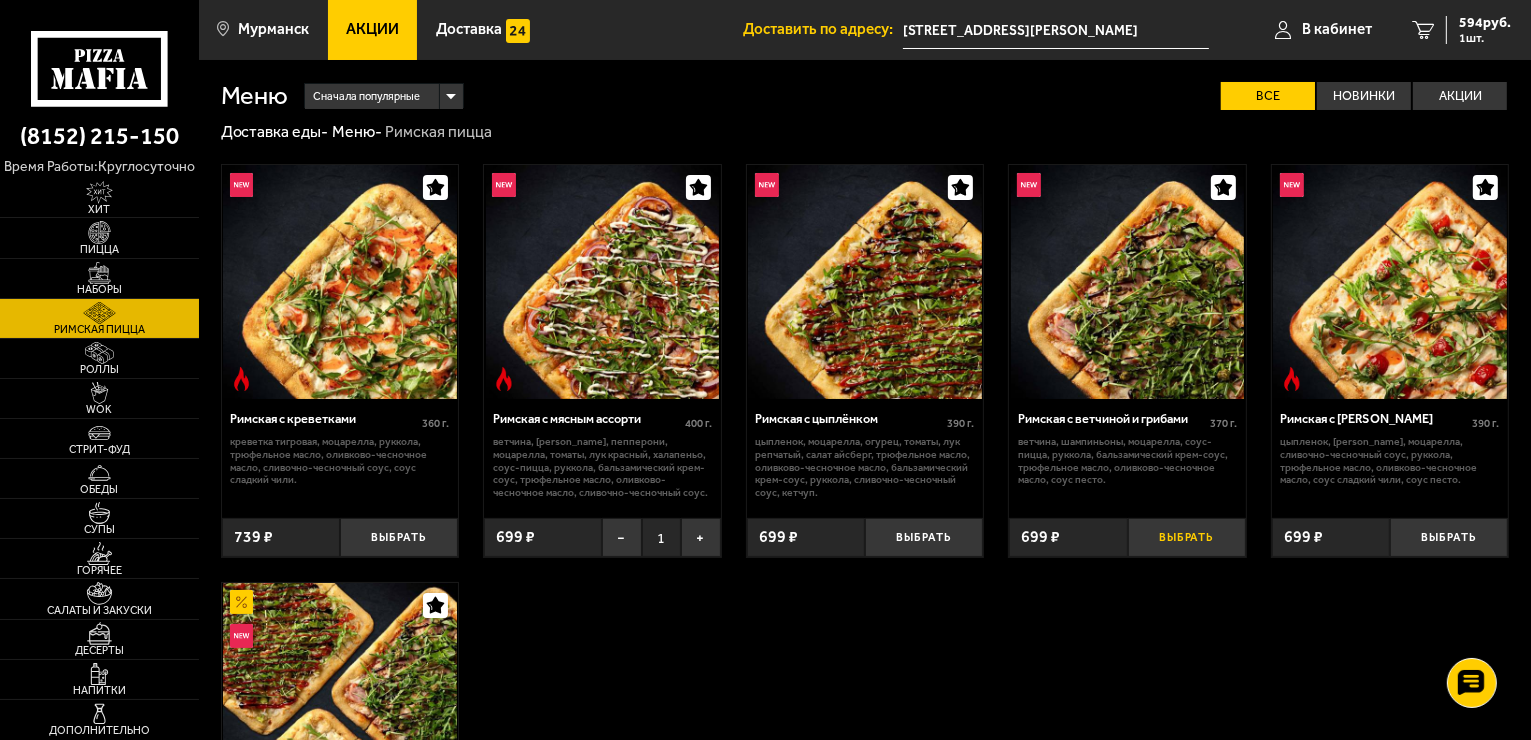 click on "Выбрать" at bounding box center (1187, 537) 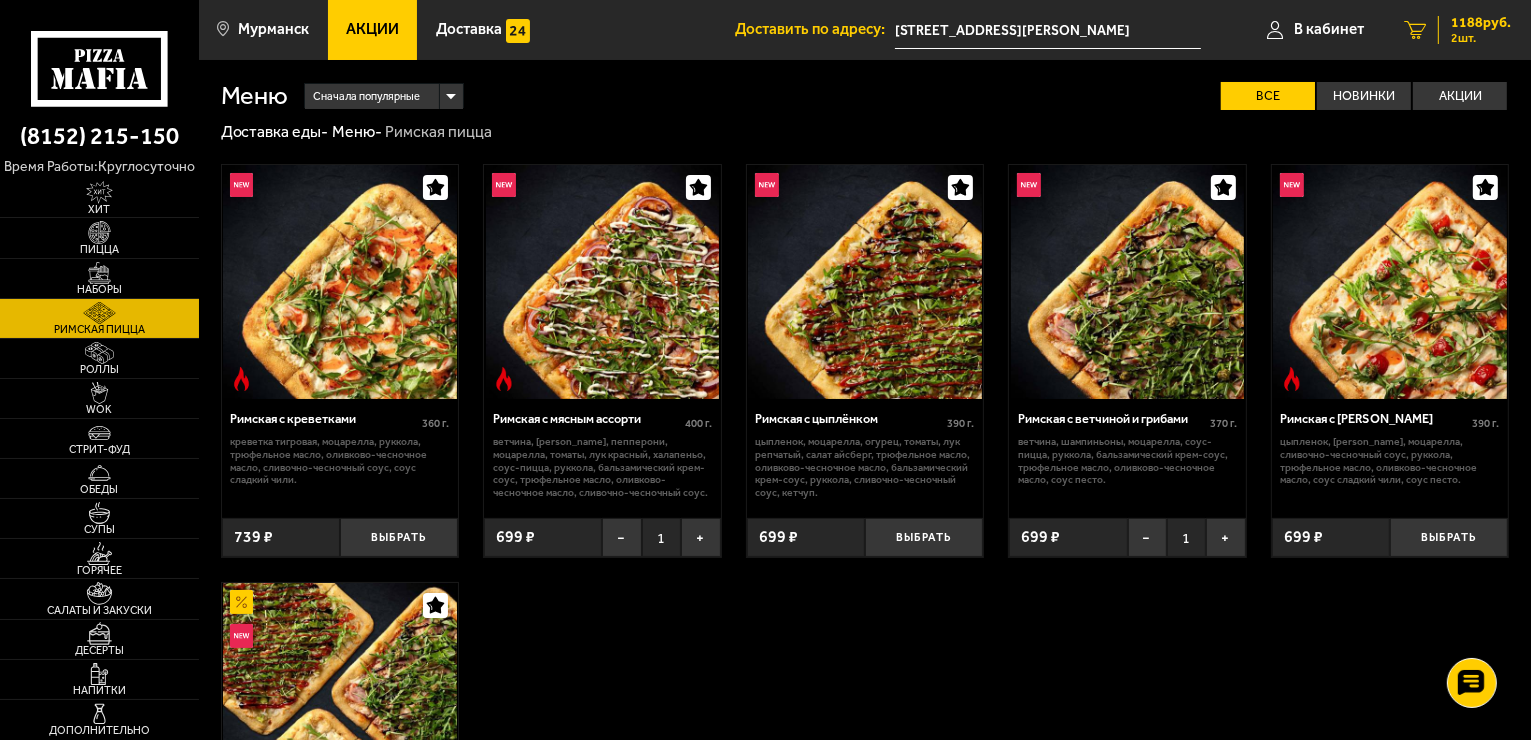 click on "2 1188  руб. 2  шт." at bounding box center (1457, 30) 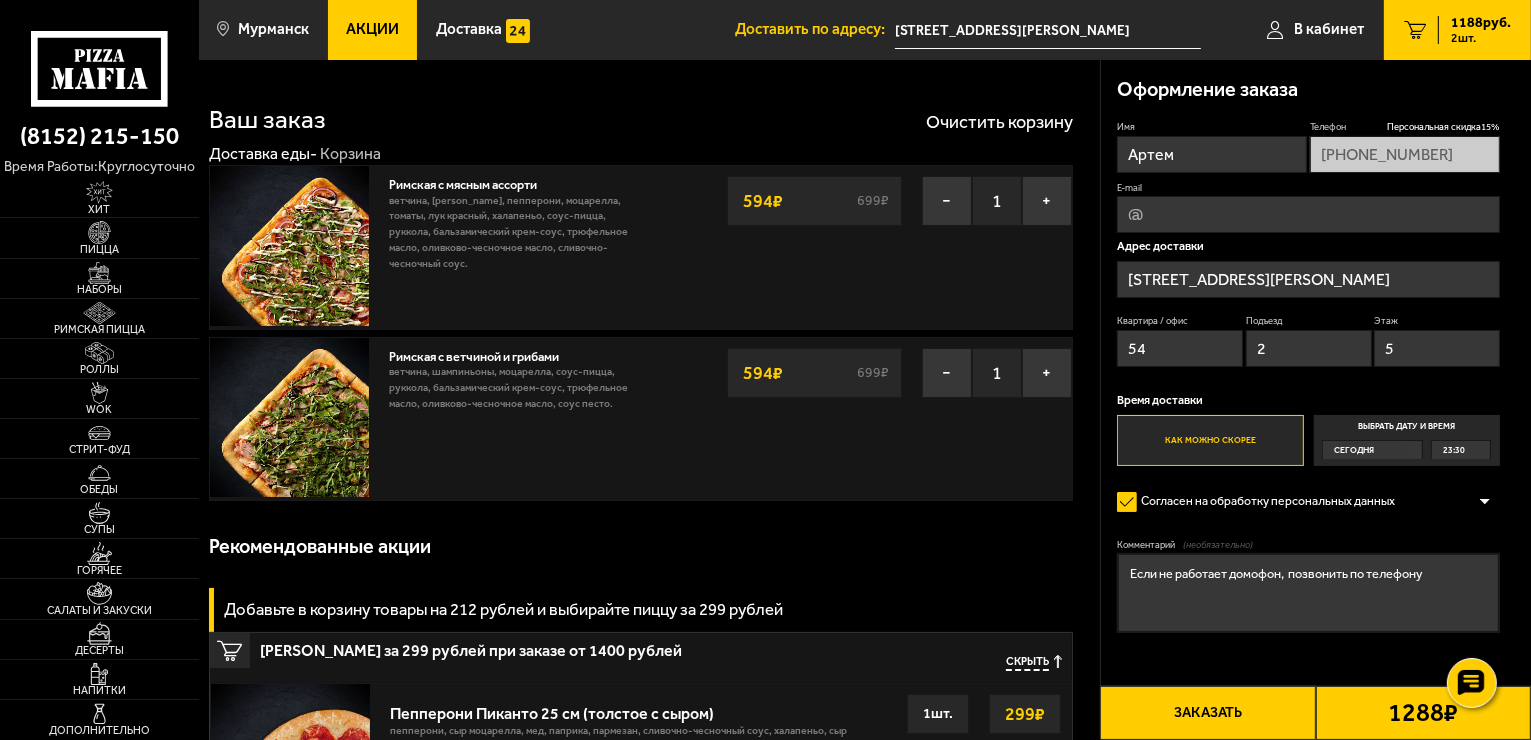 type on "[STREET_ADDRESS][PERSON_NAME]" 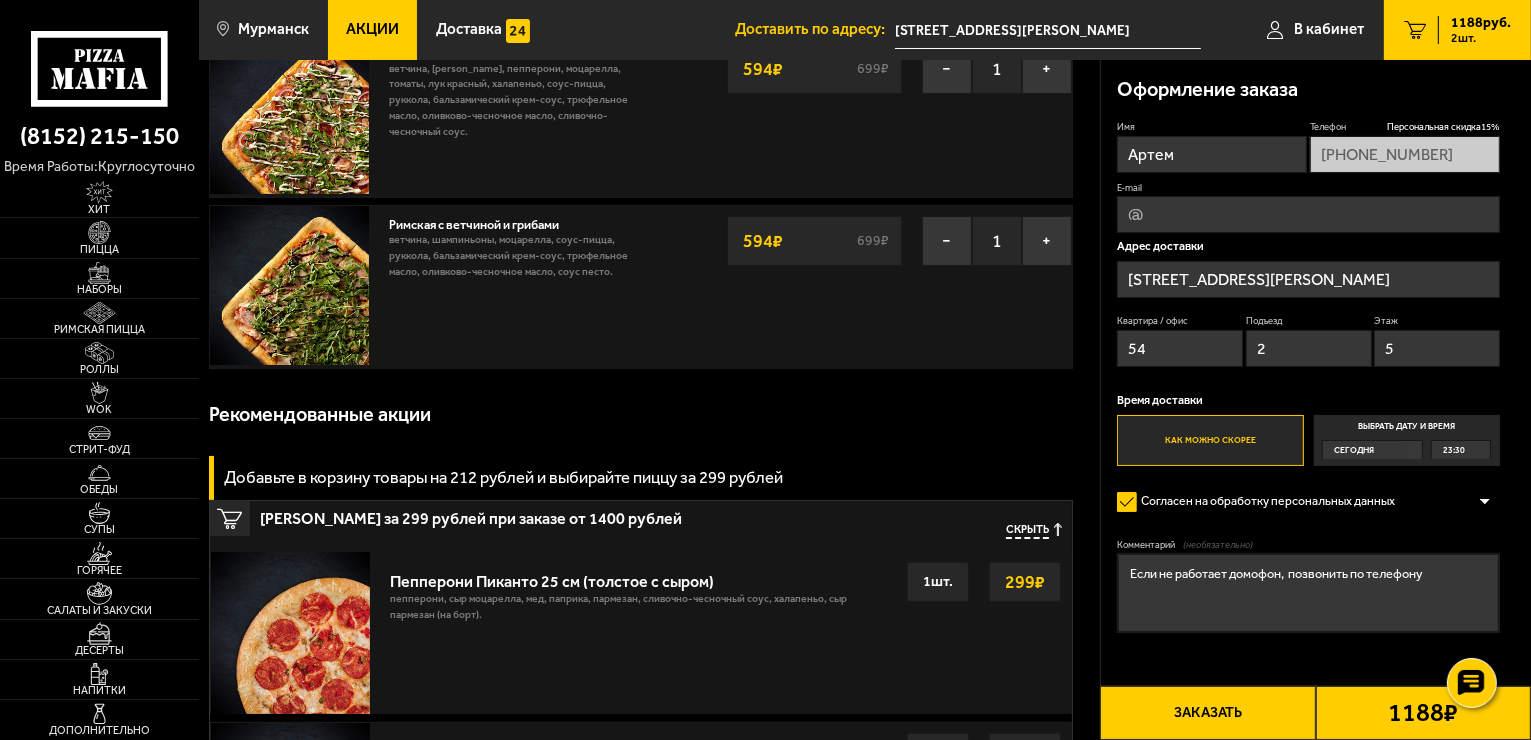 scroll, scrollTop: 80, scrollLeft: 0, axis: vertical 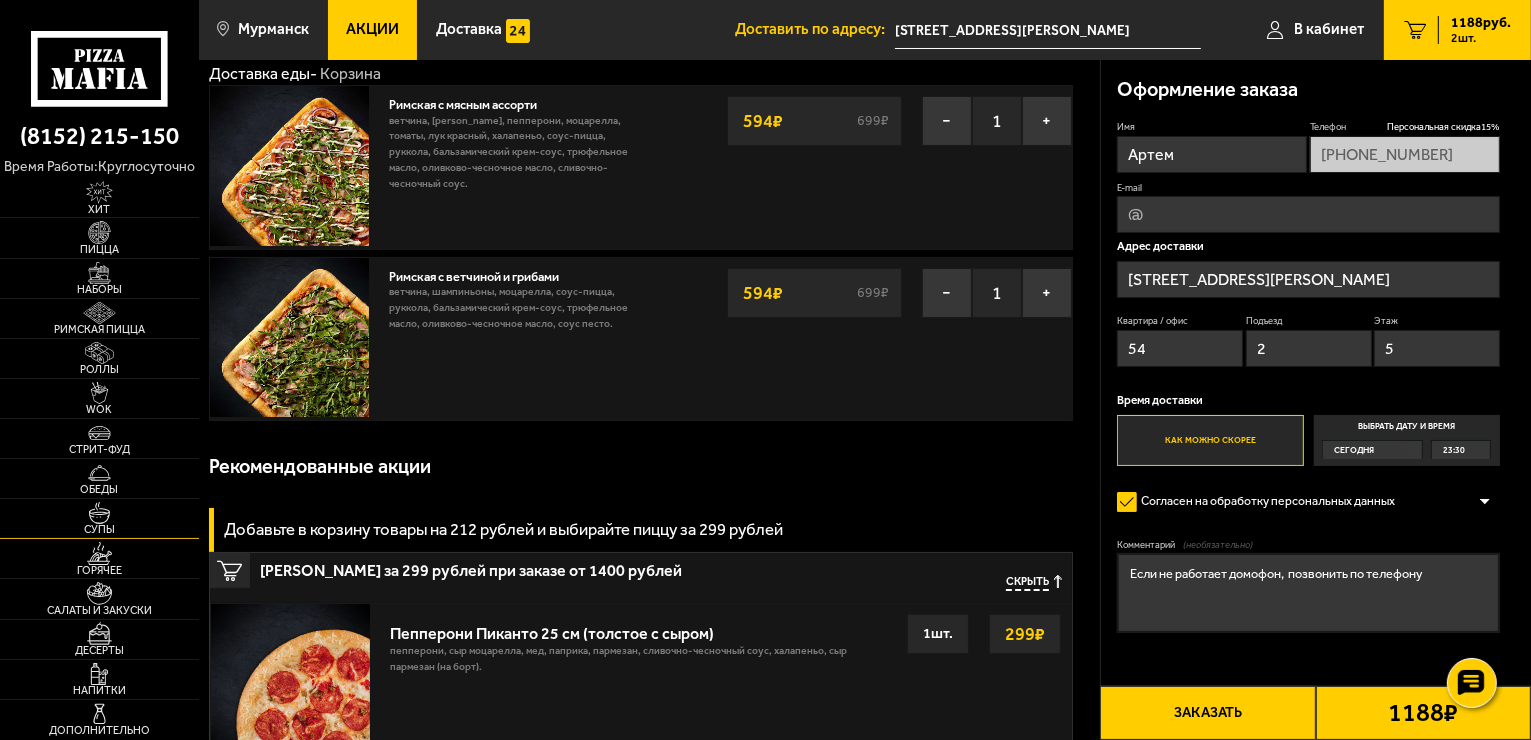 click at bounding box center [99, 513] 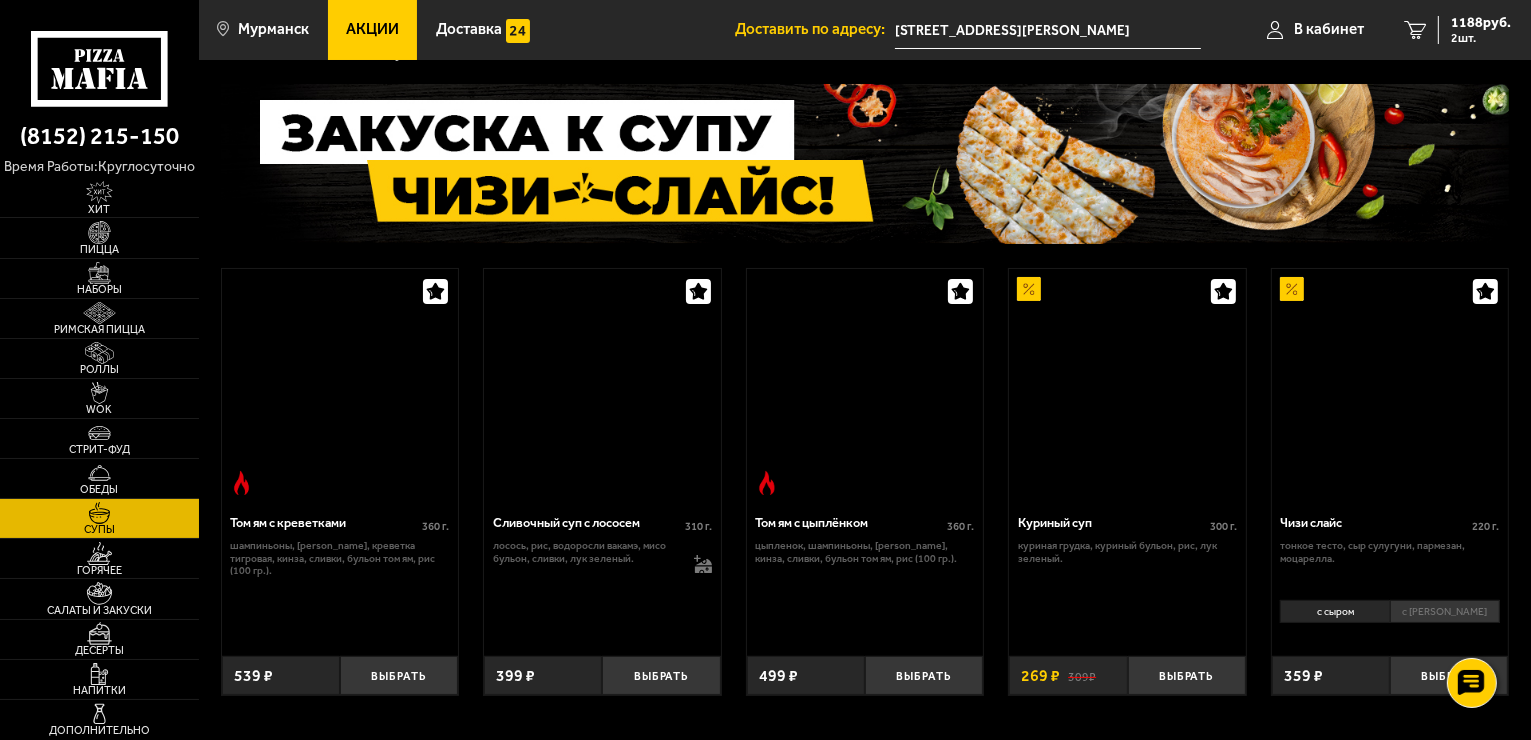 scroll, scrollTop: 0, scrollLeft: 0, axis: both 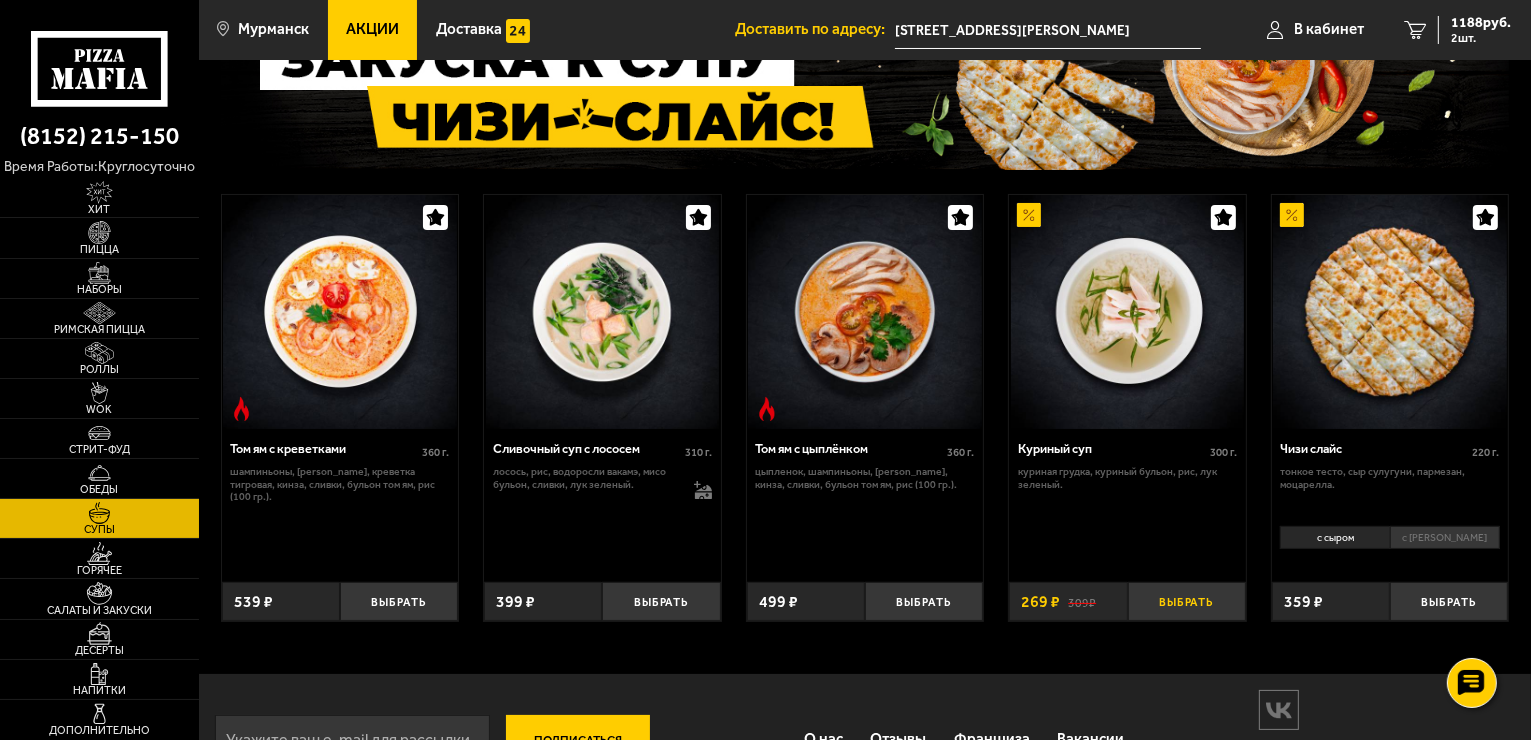 click on "Выбрать" at bounding box center [1187, 601] 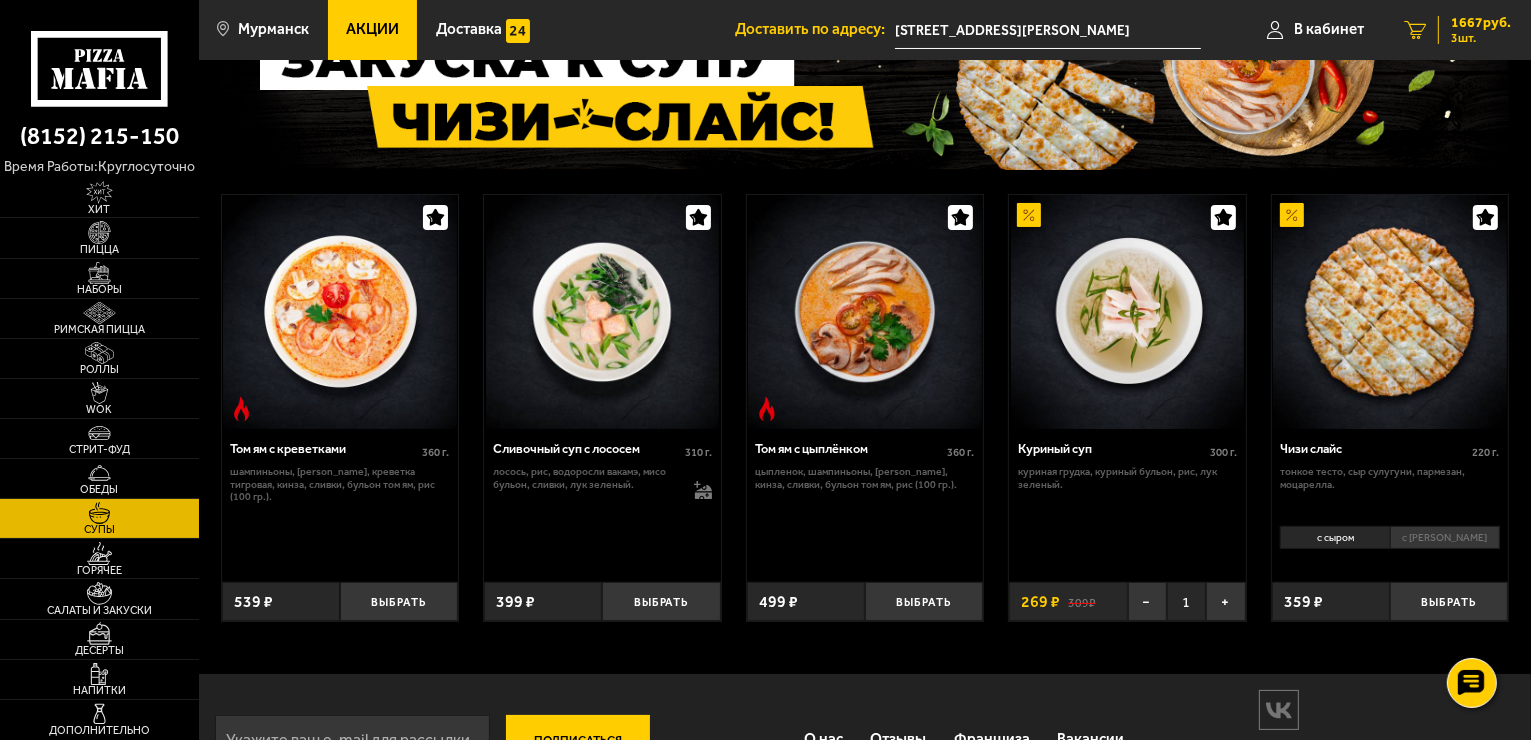 click on "1667  руб." at bounding box center (1481, 23) 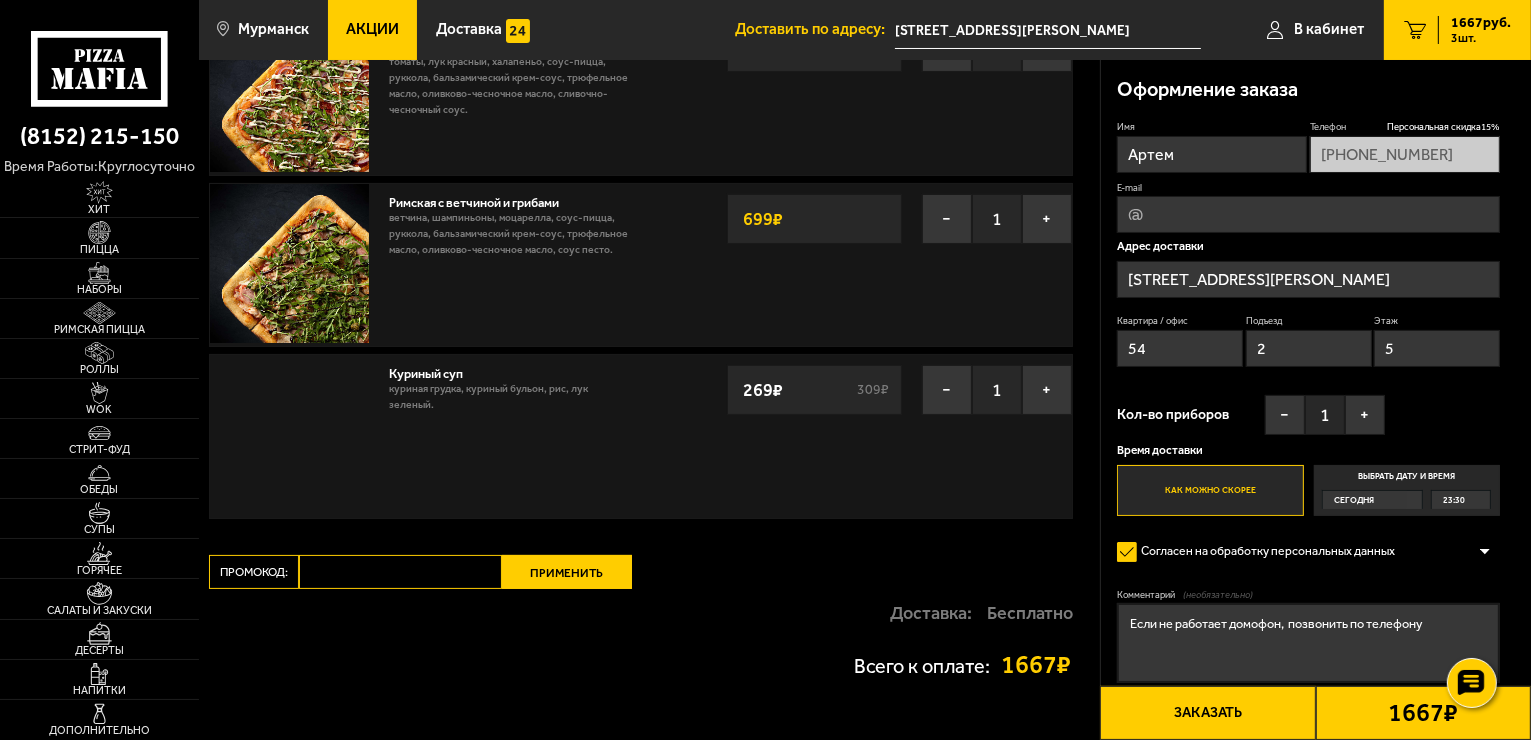 scroll, scrollTop: 0, scrollLeft: 0, axis: both 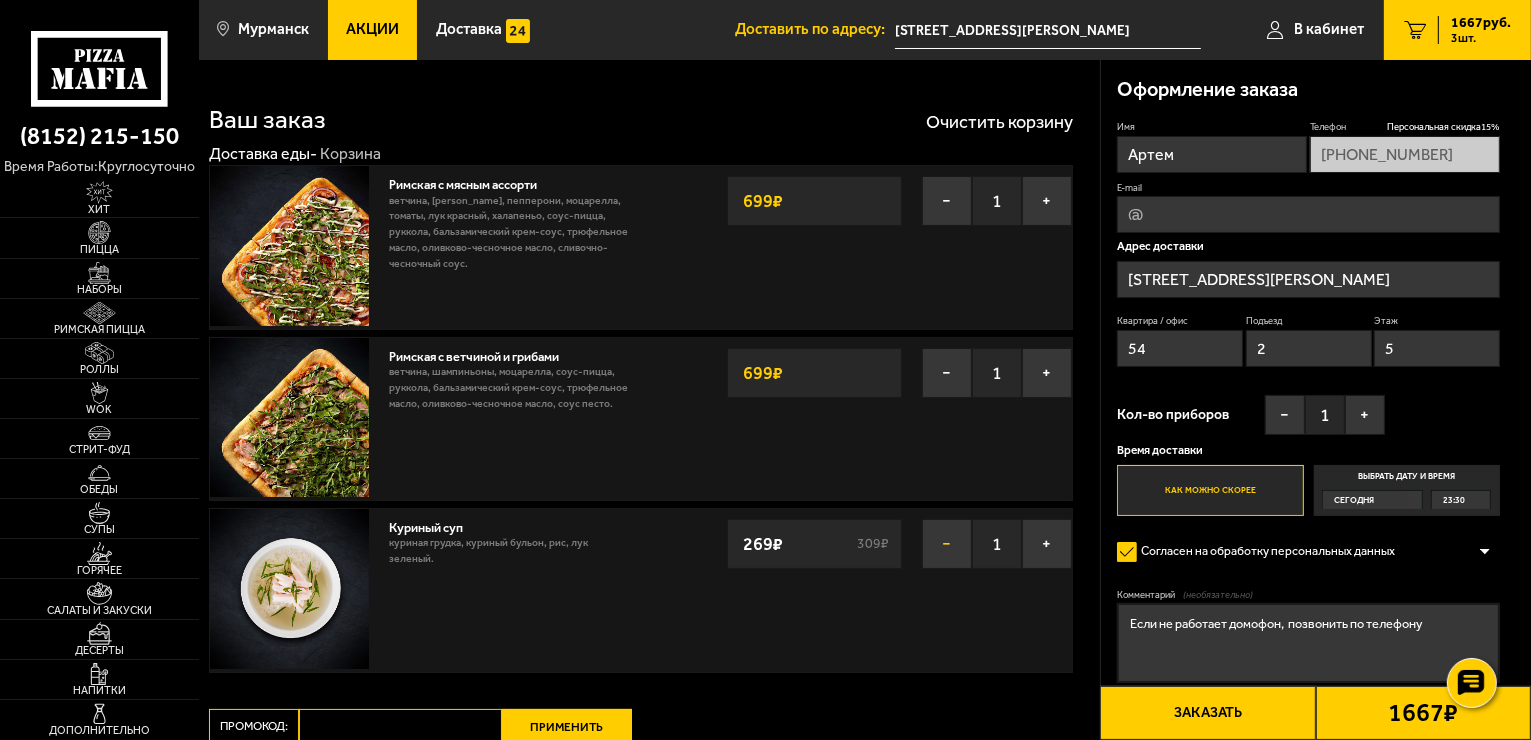 type on "[STREET_ADDRESS][PERSON_NAME]" 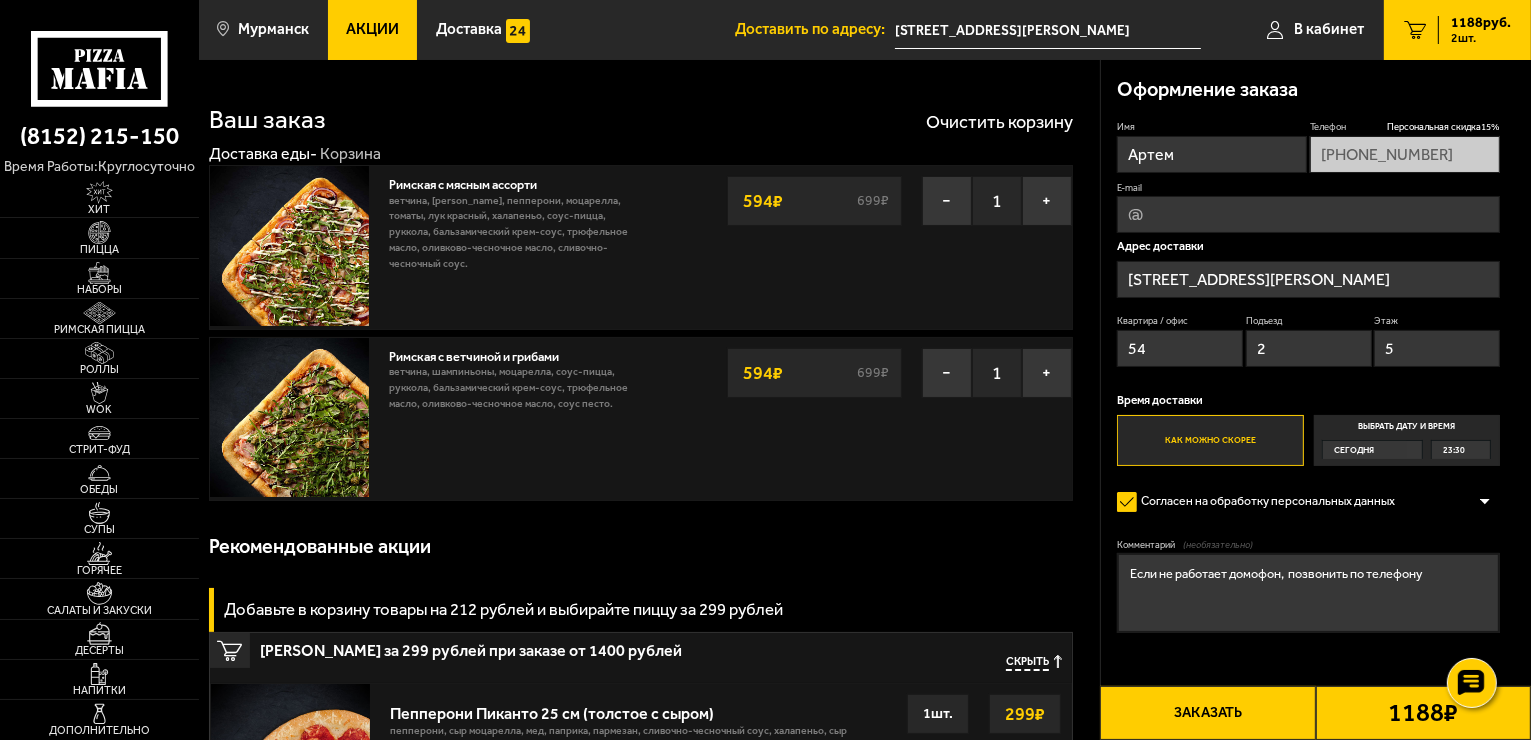 click on "[STREET_ADDRESS][PERSON_NAME]" at bounding box center (1048, 30) 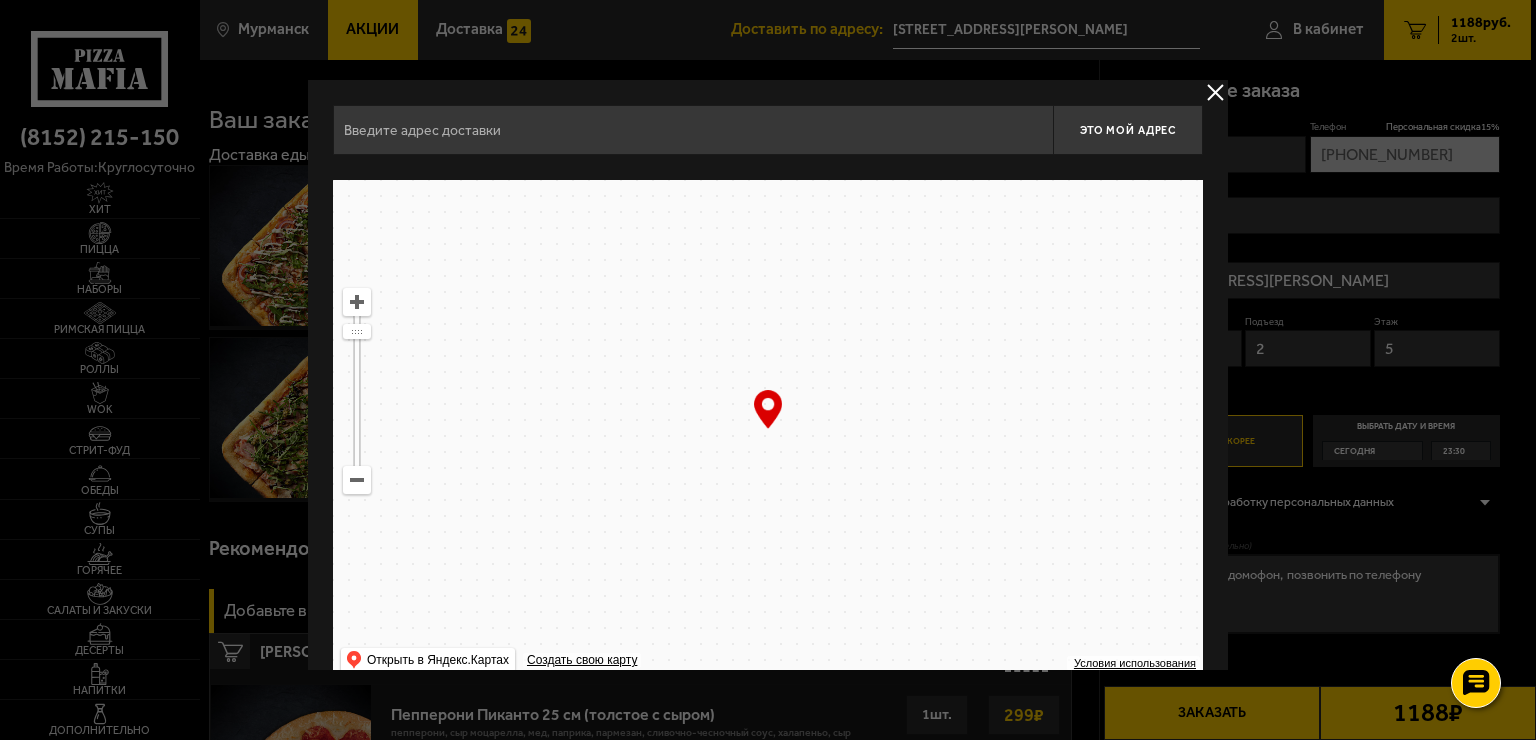 type on "[STREET_ADDRESS][PERSON_NAME]" 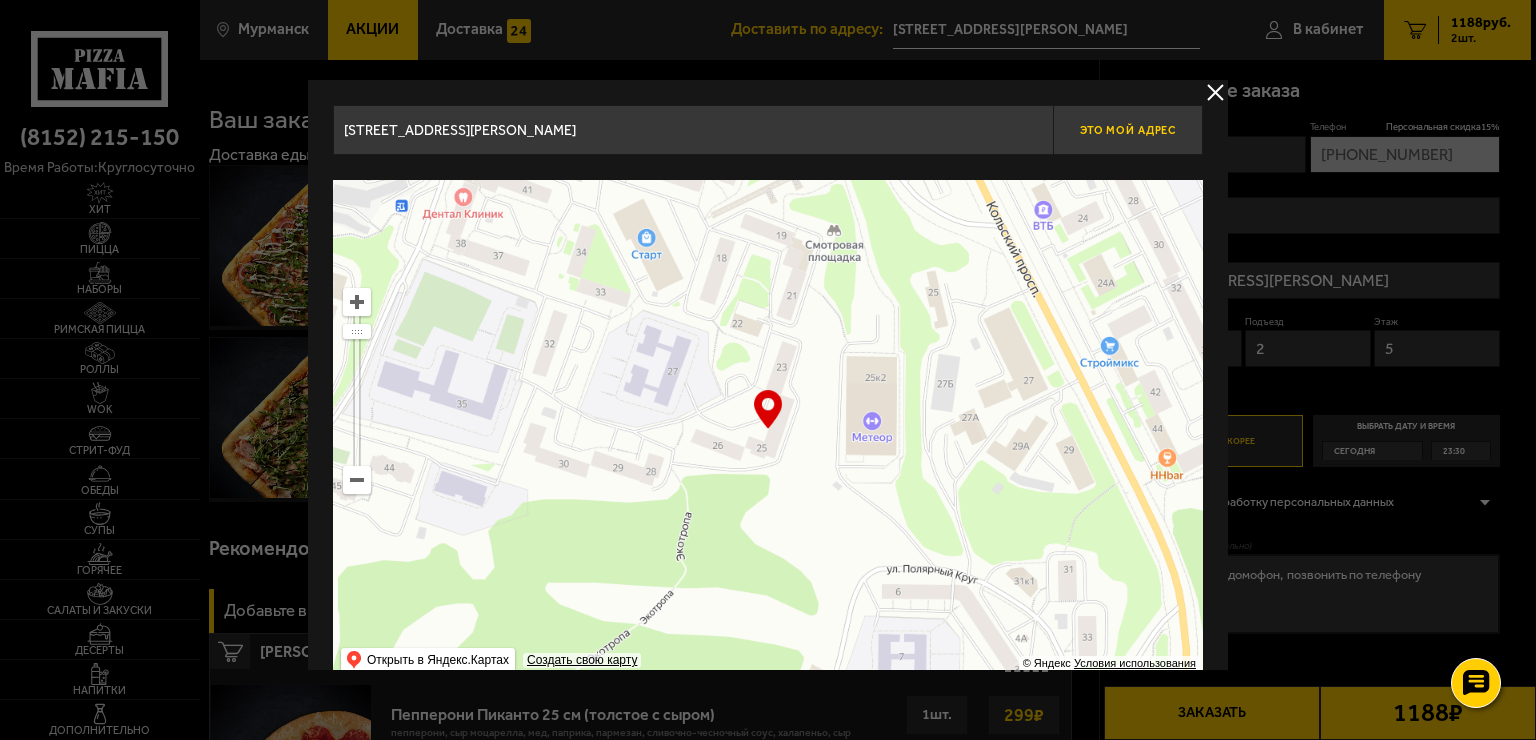 click on "Это мой адрес" at bounding box center (1128, 130) 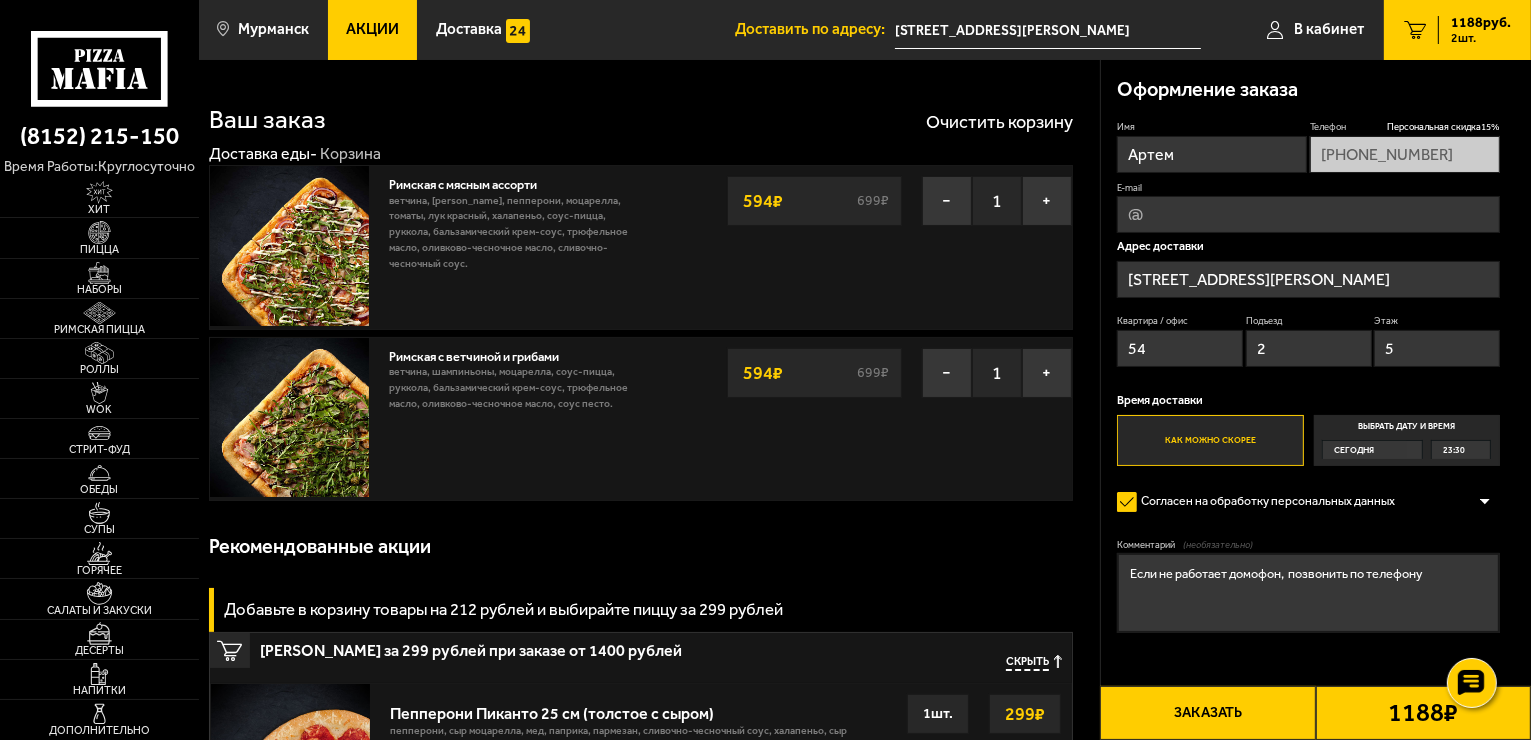 click on "[STREET_ADDRESS][PERSON_NAME]" at bounding box center (1048, 30) 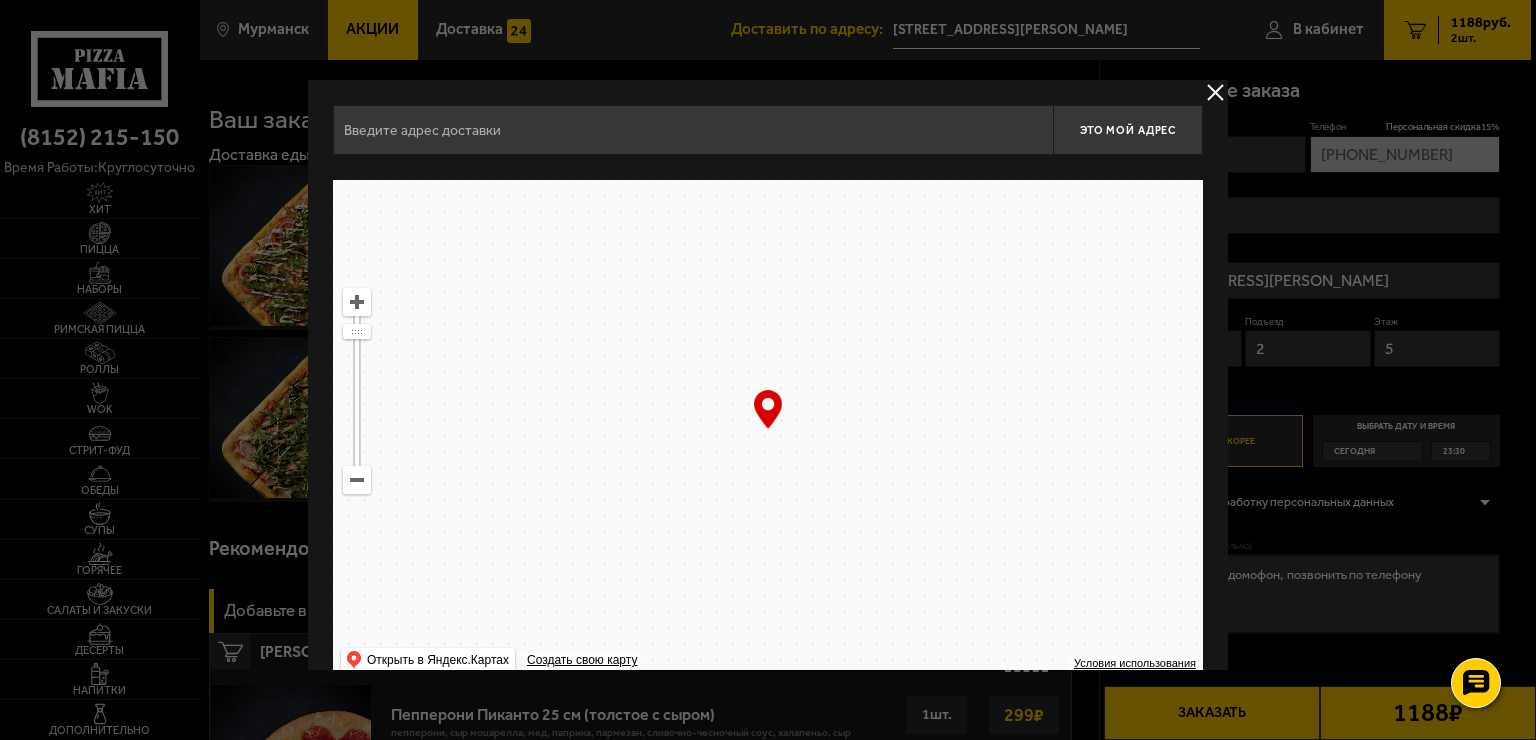 type on "[STREET_ADDRESS][PERSON_NAME]" 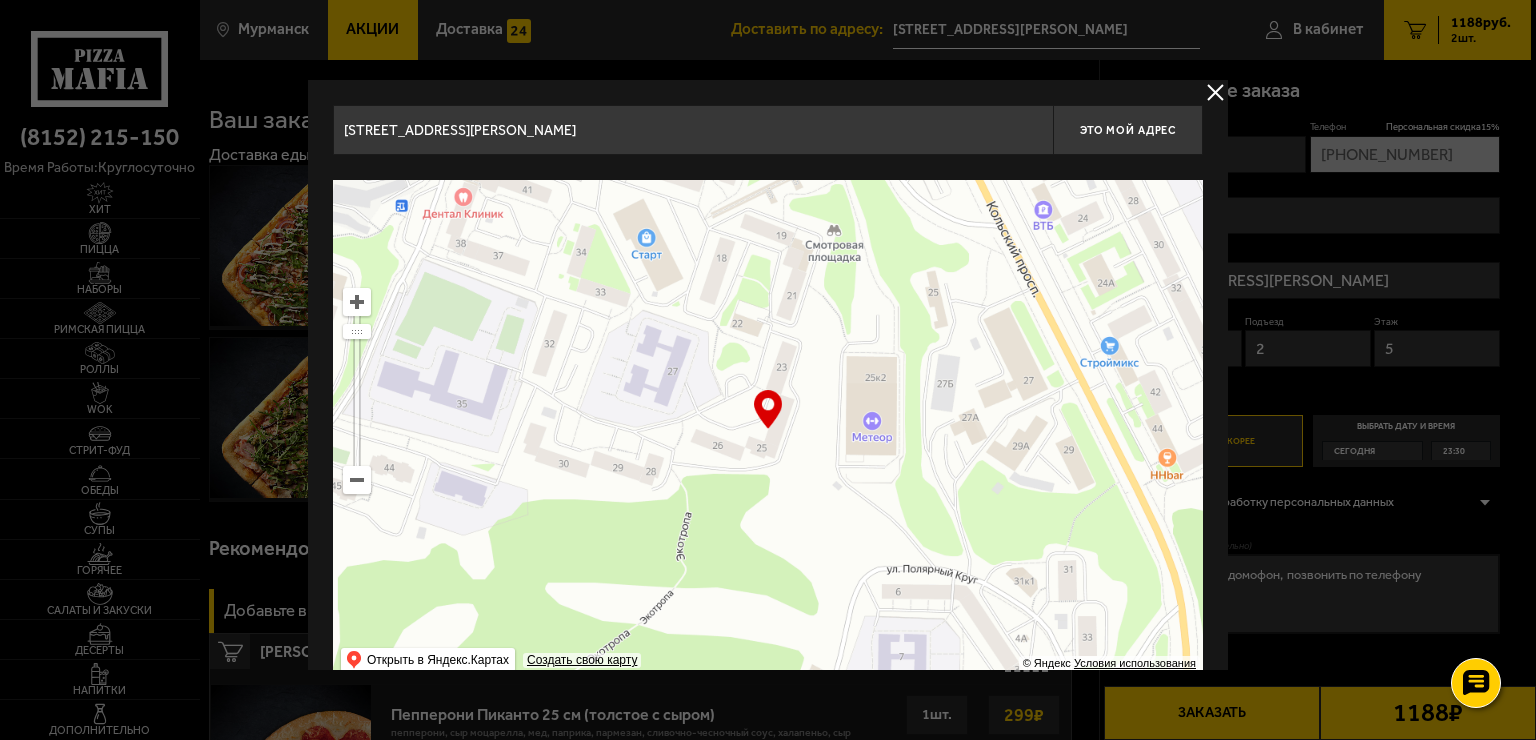 click at bounding box center (768, 430) 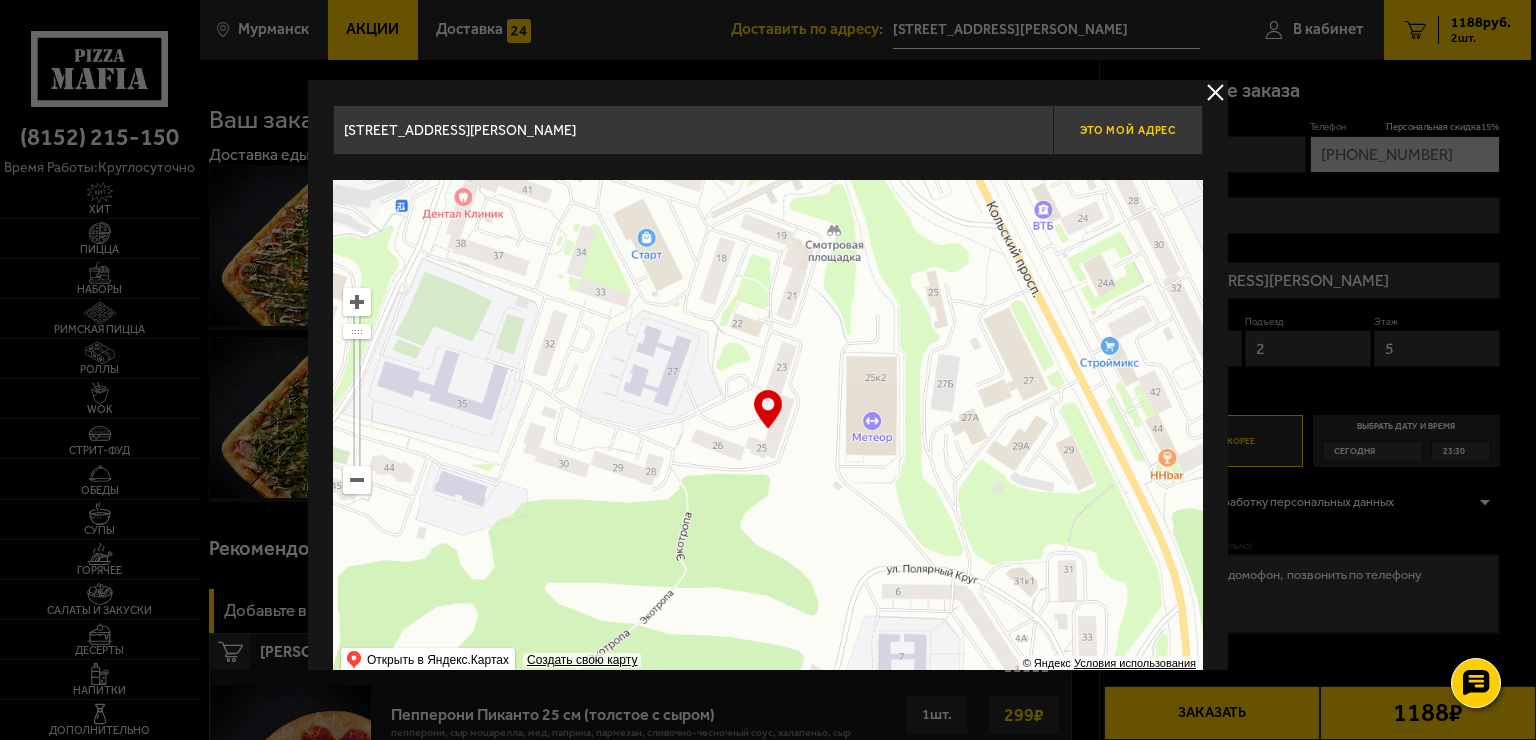 click on "Это мой адрес" at bounding box center [1128, 130] 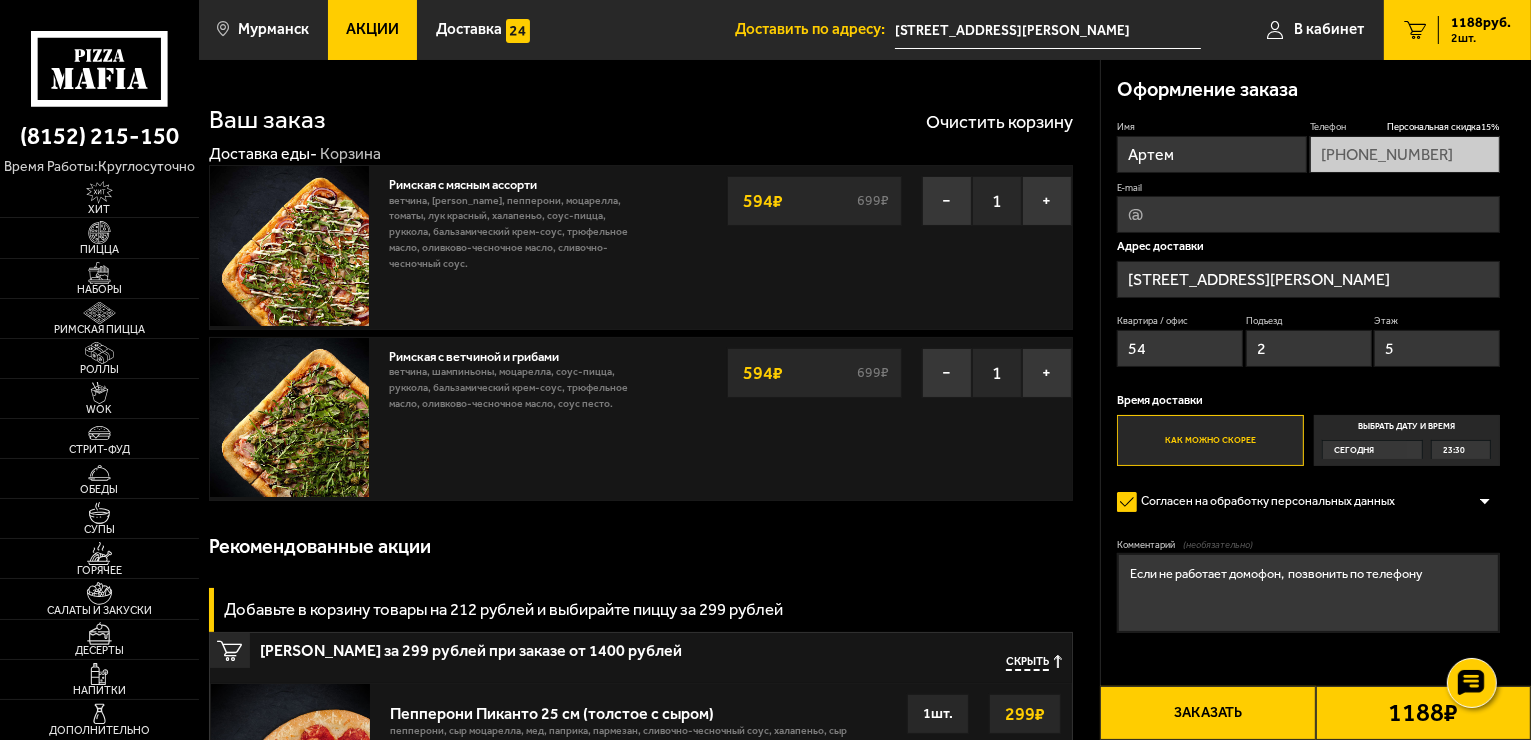 click on "Заказать" at bounding box center [1207, 713] 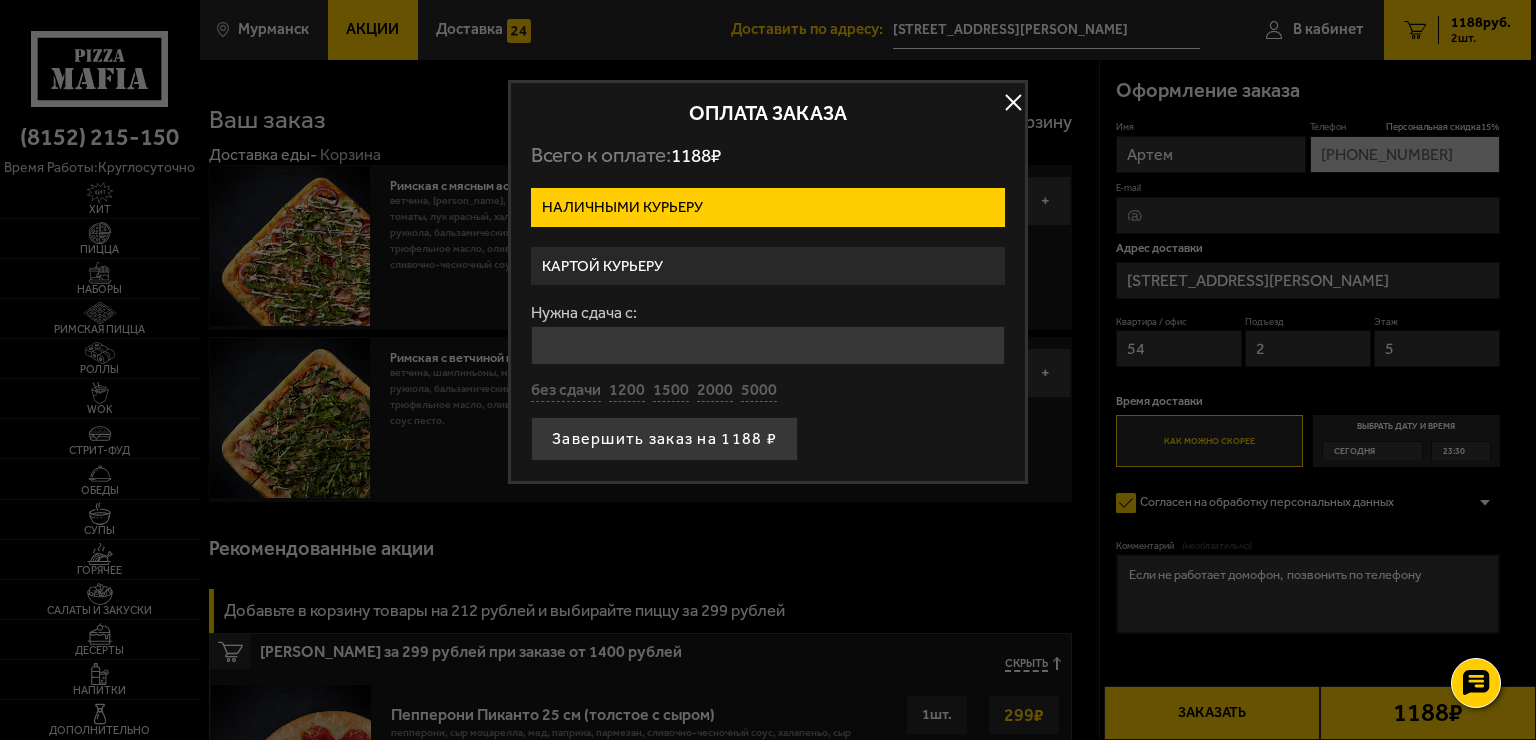 click on "Картой курьеру" at bounding box center [768, 266] 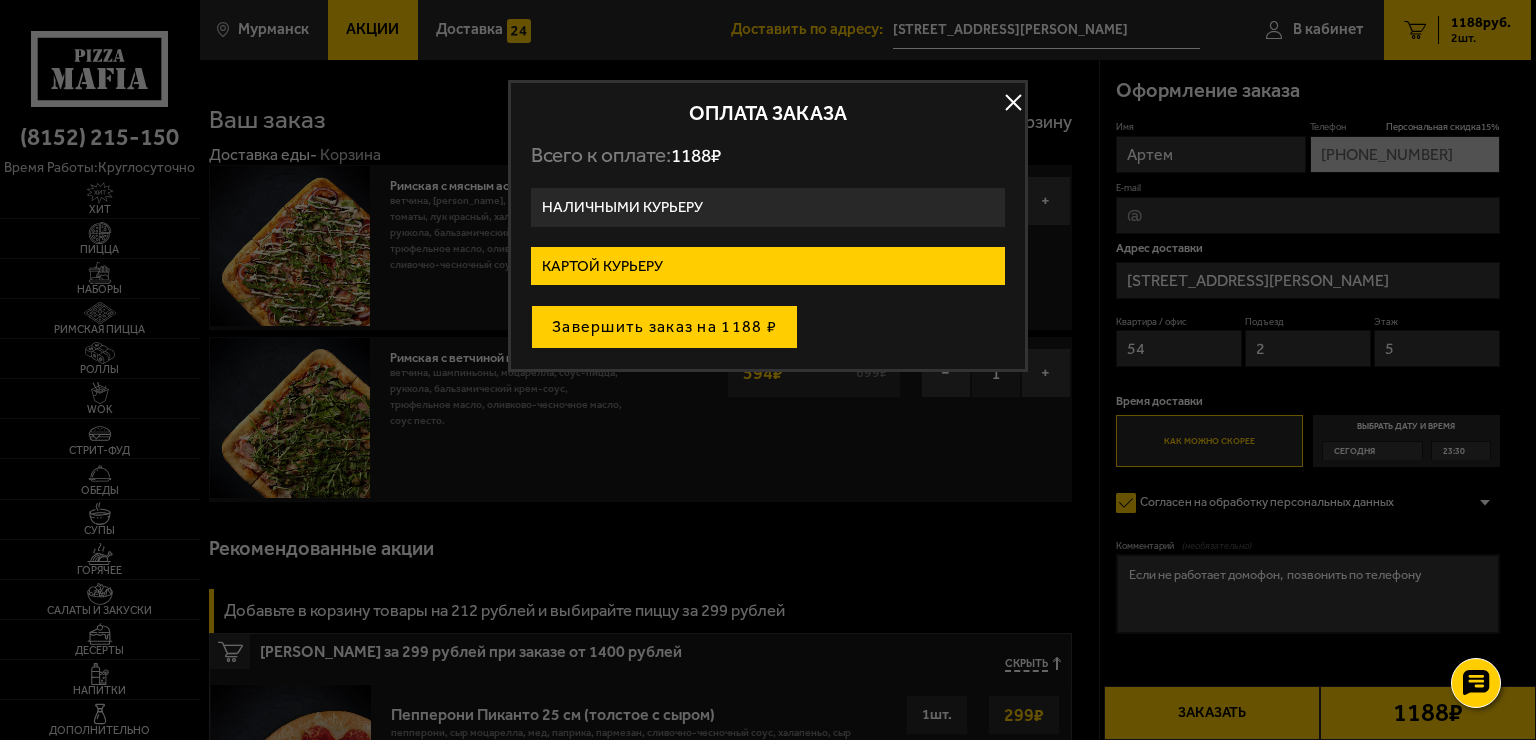click on "Завершить заказ на 1188 ₽" at bounding box center (664, 327) 